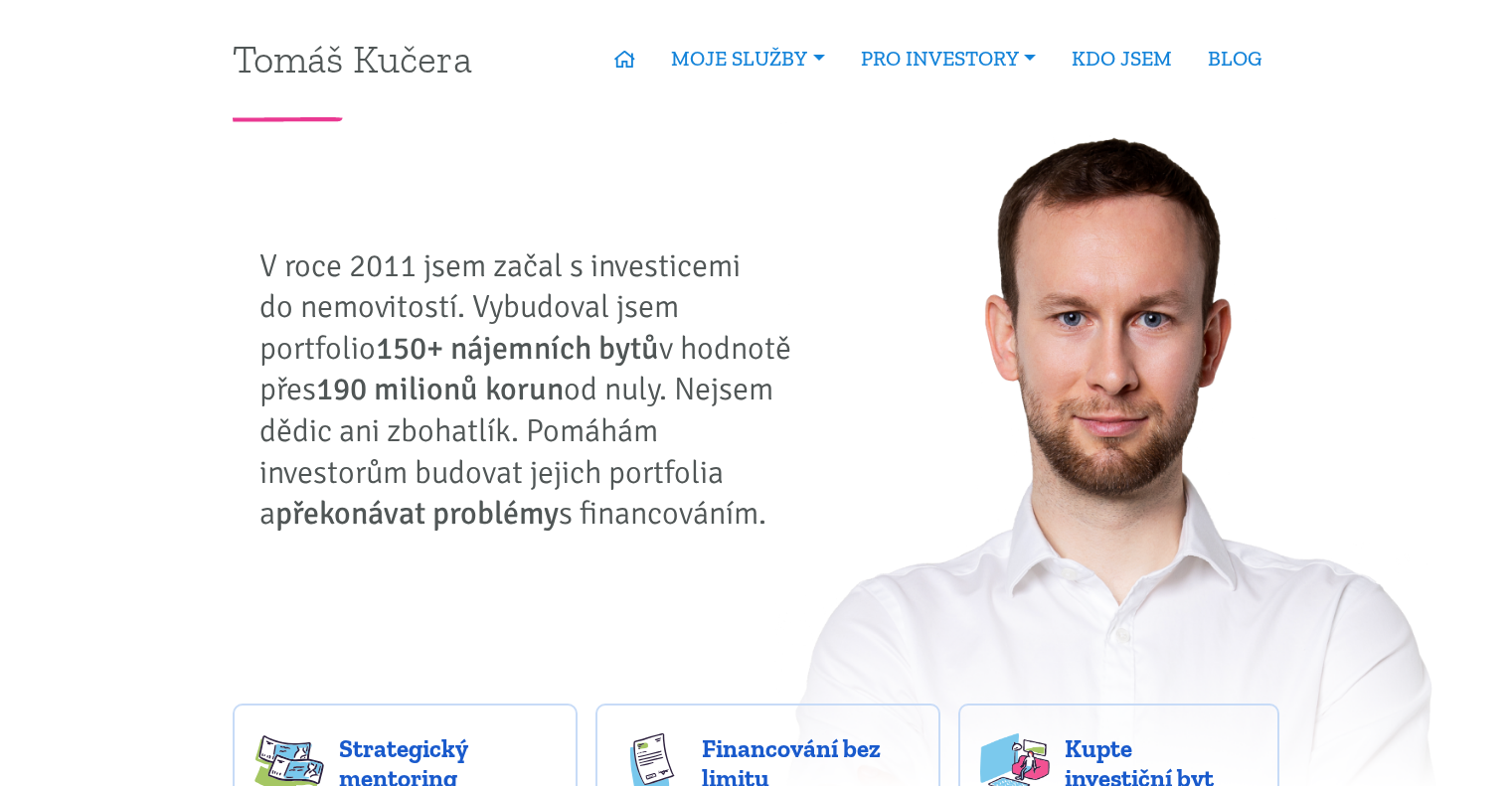 scroll, scrollTop: 0, scrollLeft: 0, axis: both 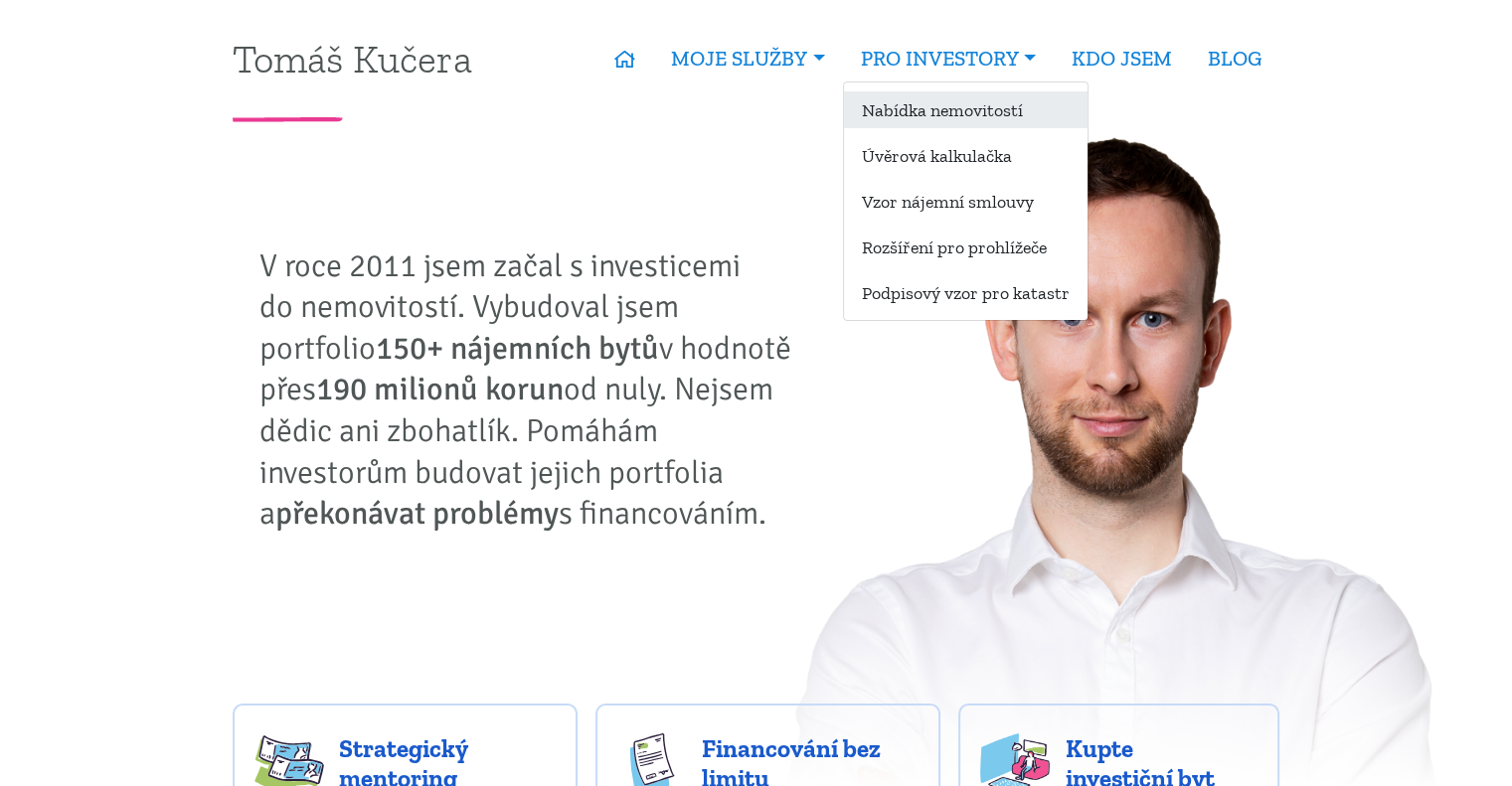 click on "Nabídka nemovitostí" at bounding box center (965, 109) 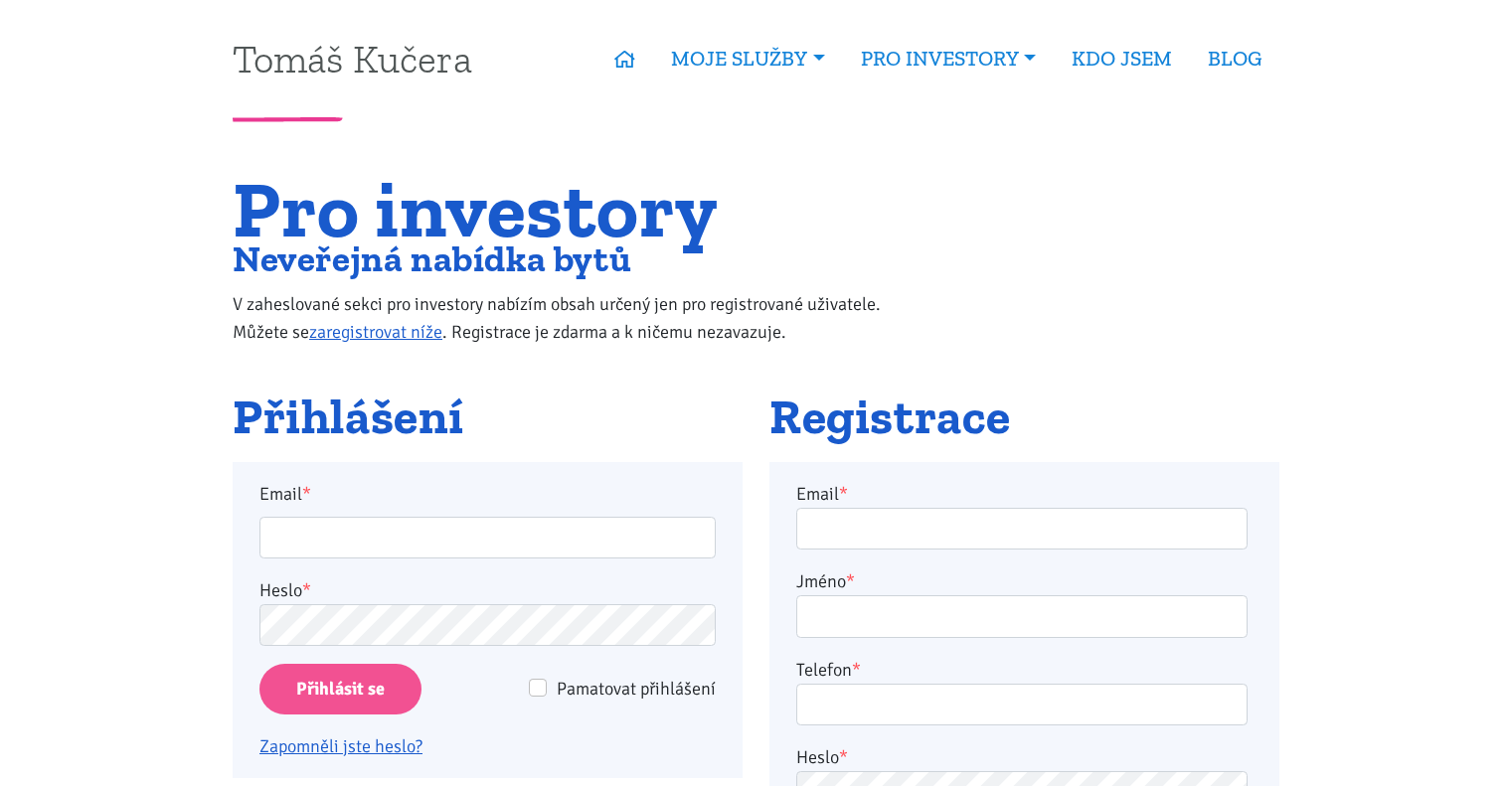 scroll, scrollTop: 0, scrollLeft: 0, axis: both 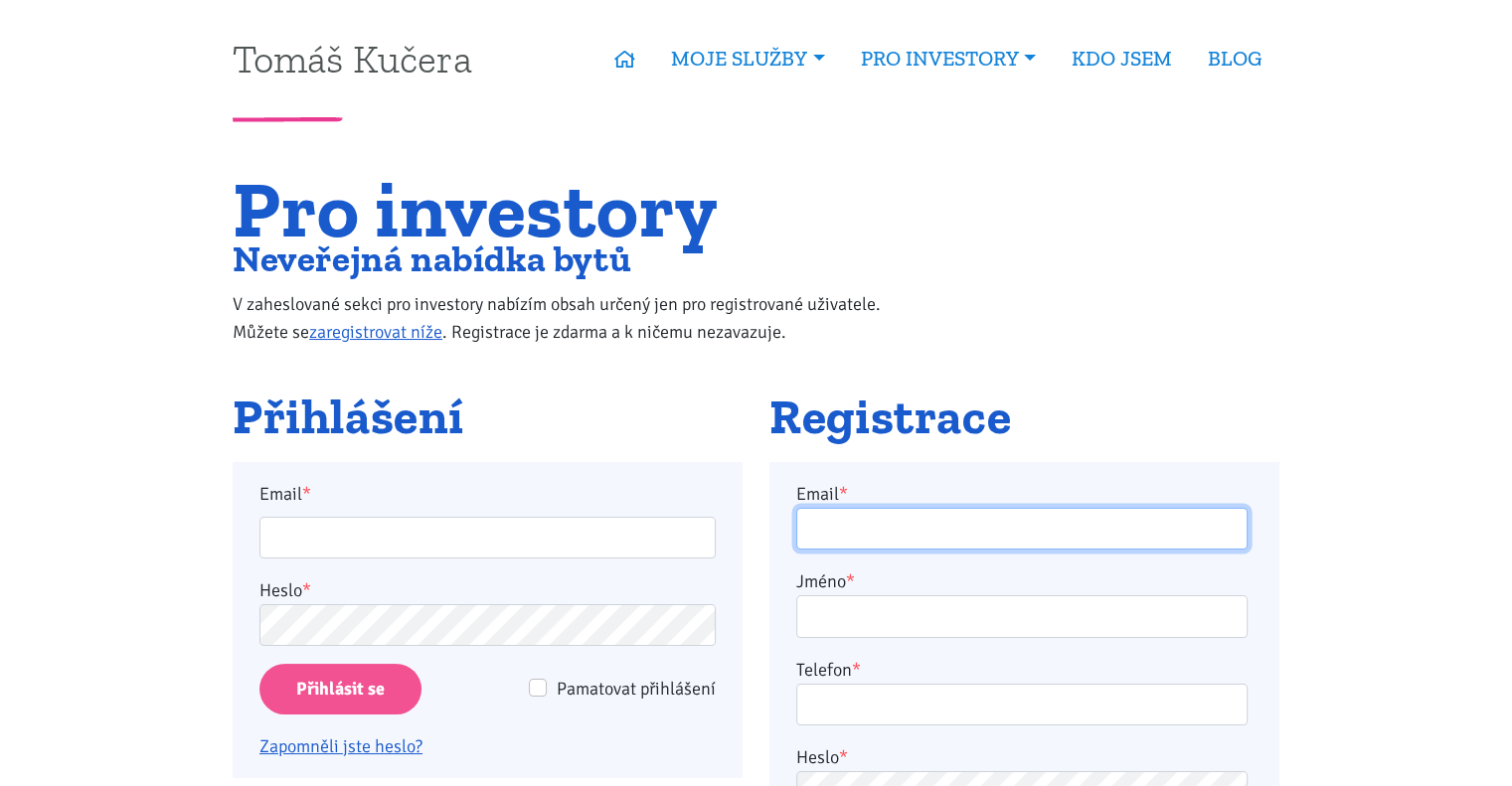 type on "[EMAIL]" 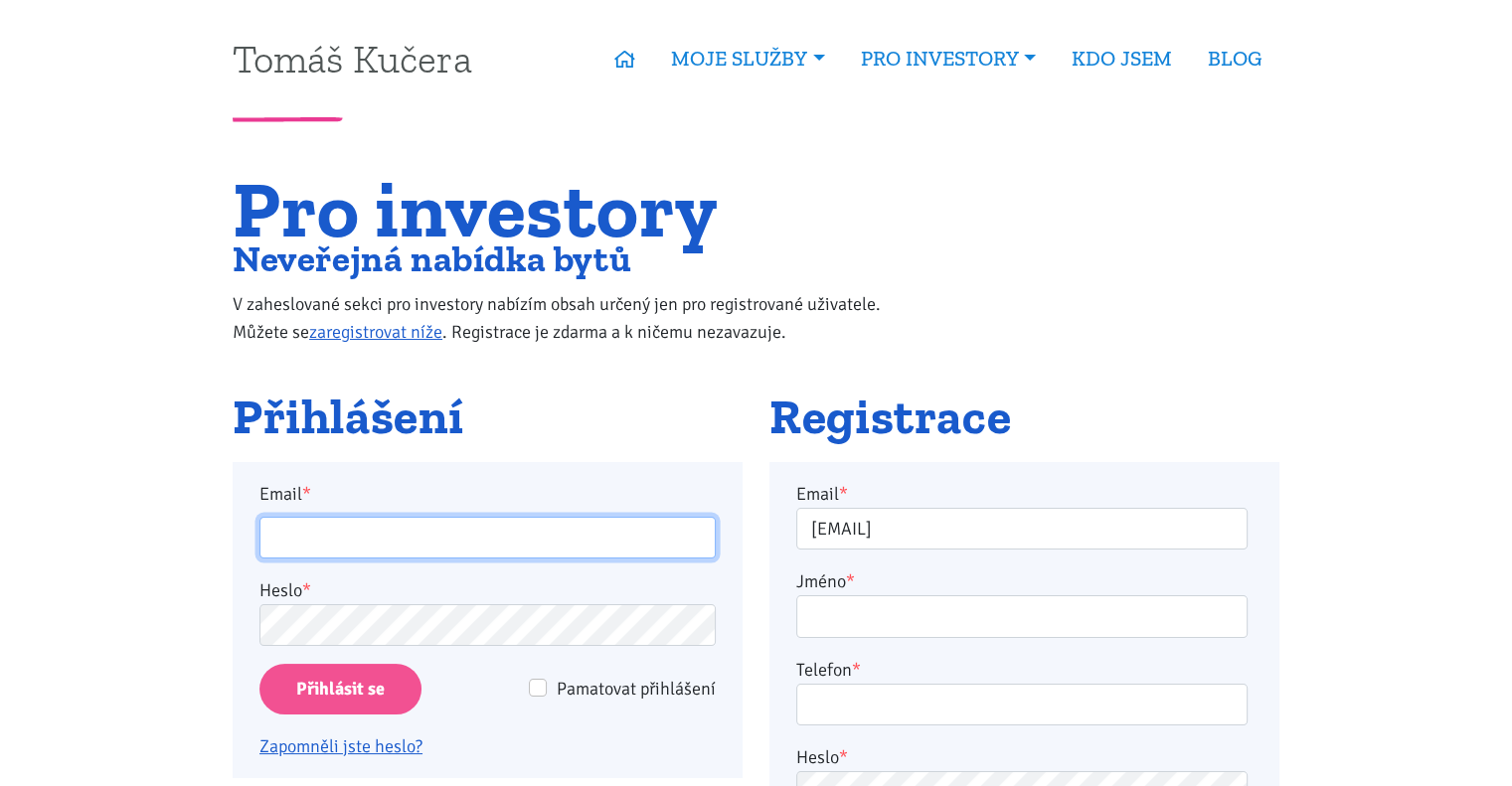 type on "[EMAIL]" 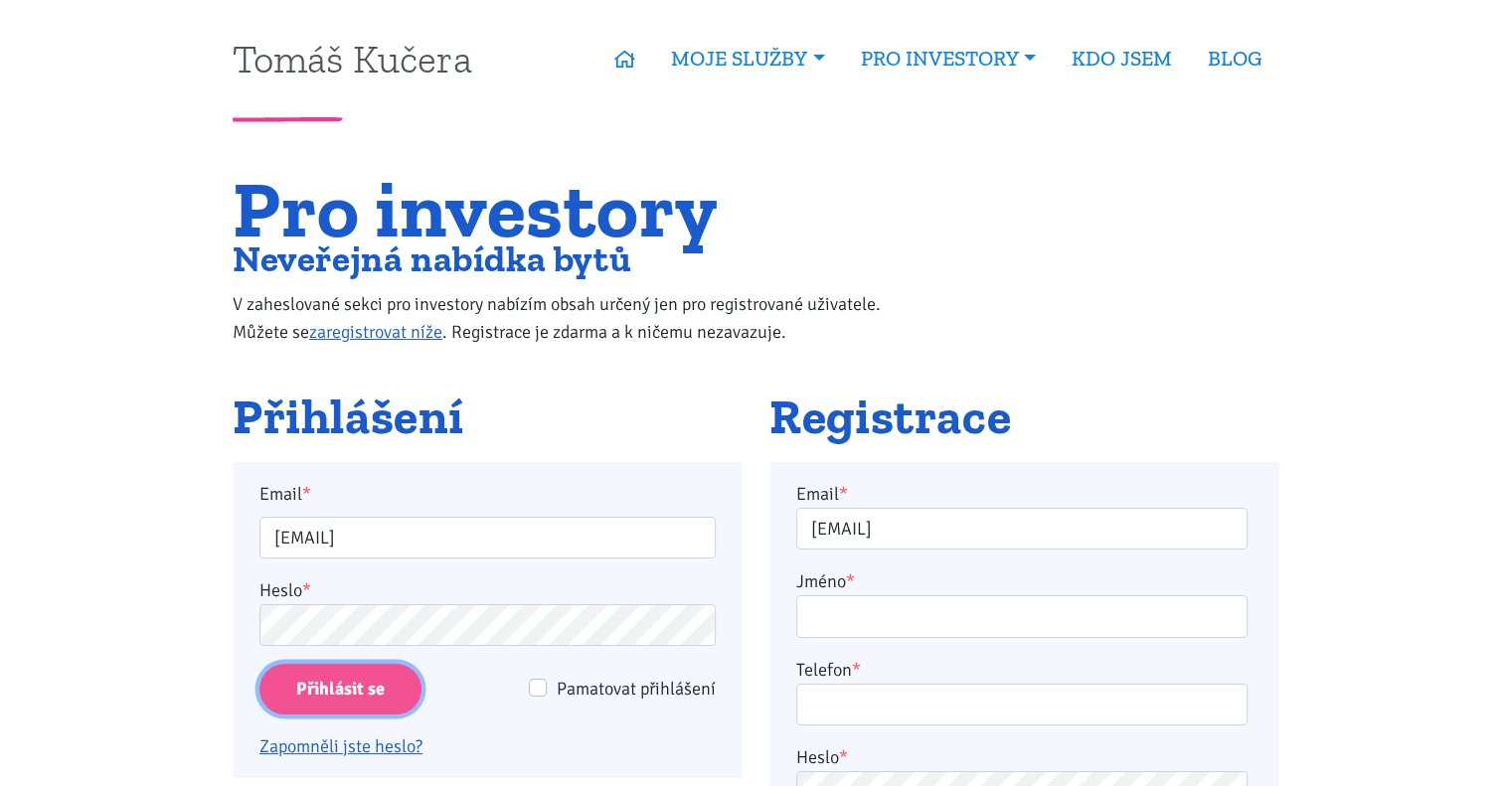 click on "Přihlásit se" at bounding box center (340, 689) 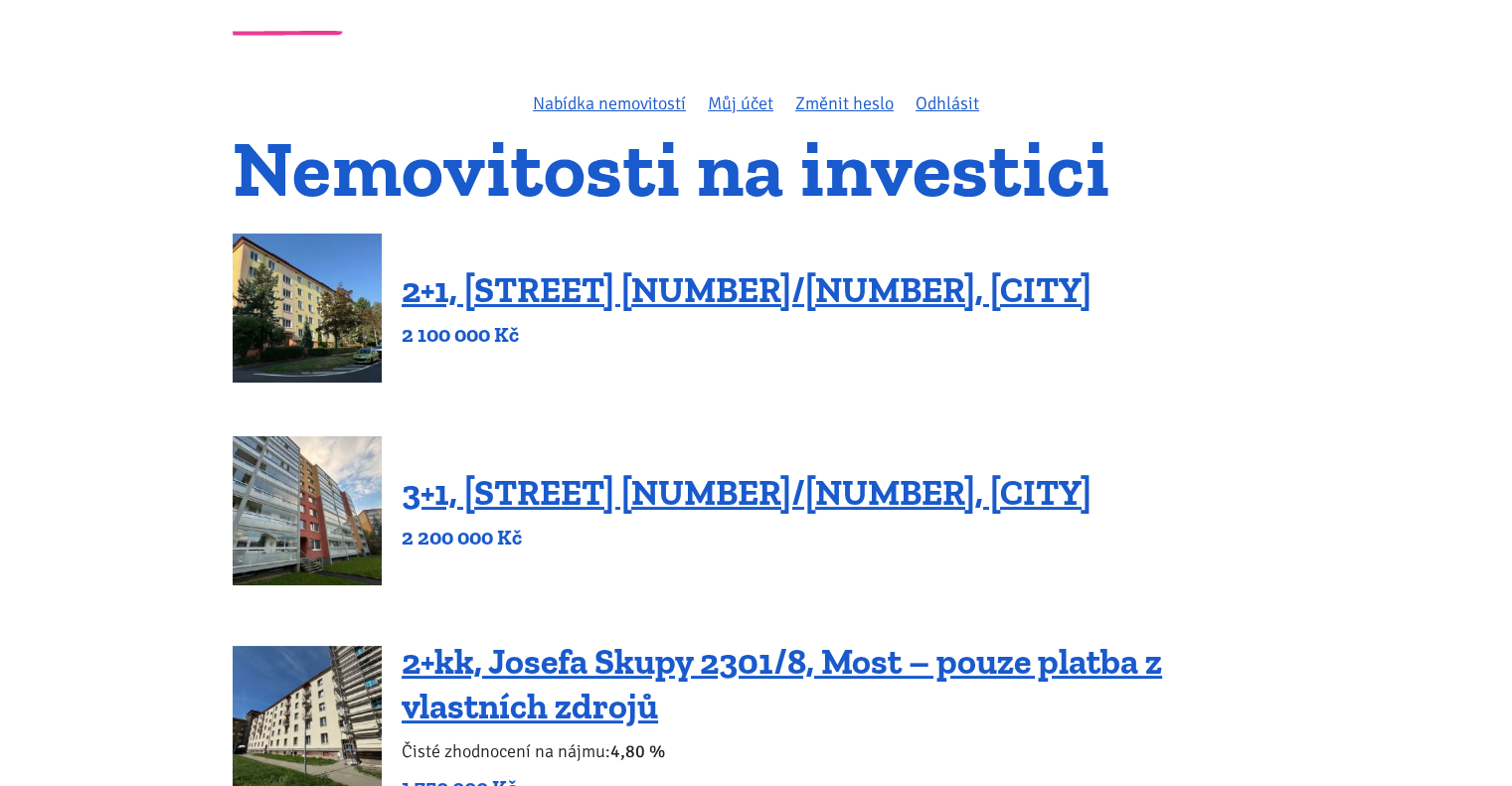 scroll, scrollTop: 85, scrollLeft: 0, axis: vertical 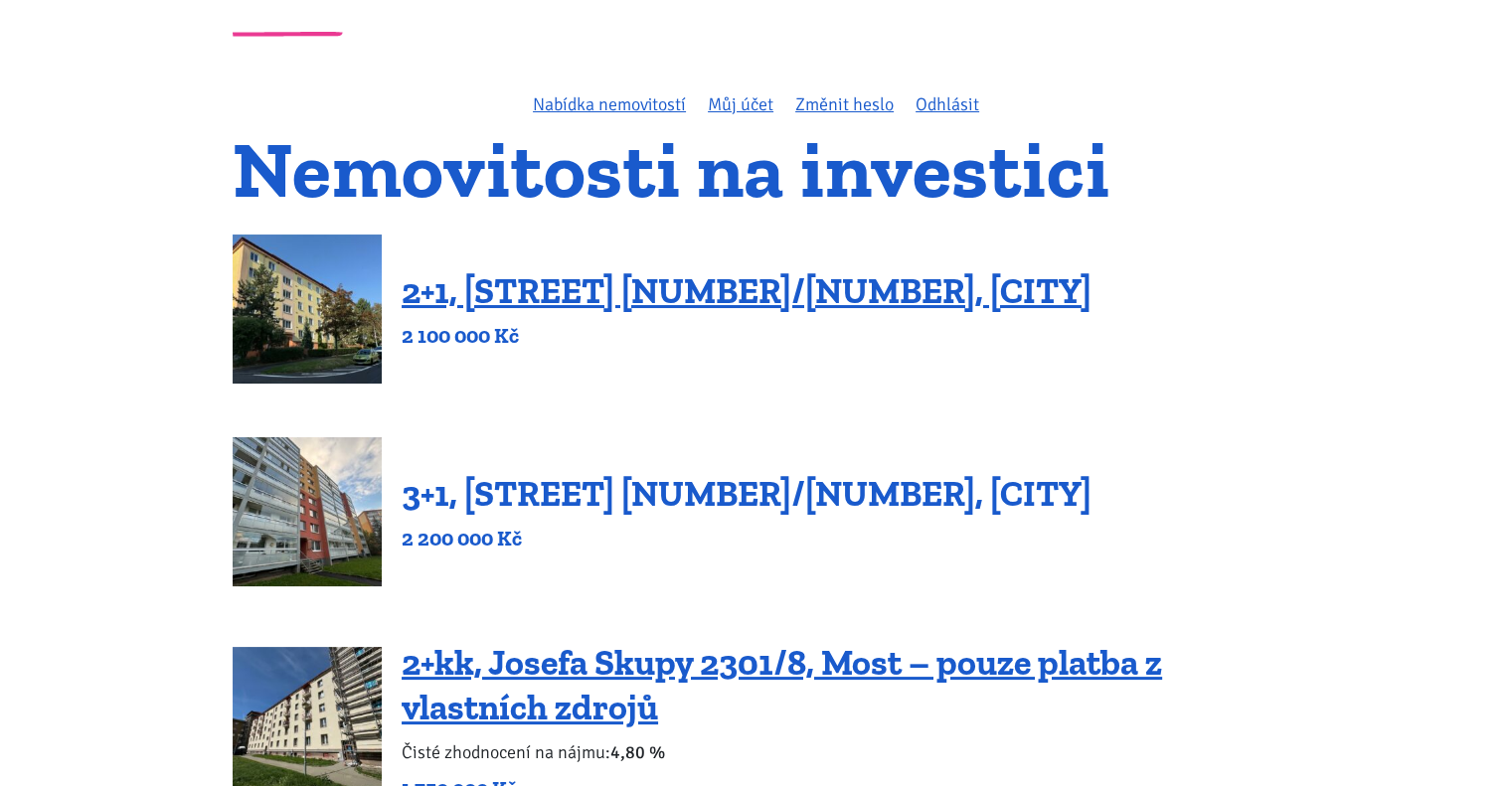 click on "3+1, [STREET] [NUMBER]/[NUMBER], [CITY]" at bounding box center [747, 493] 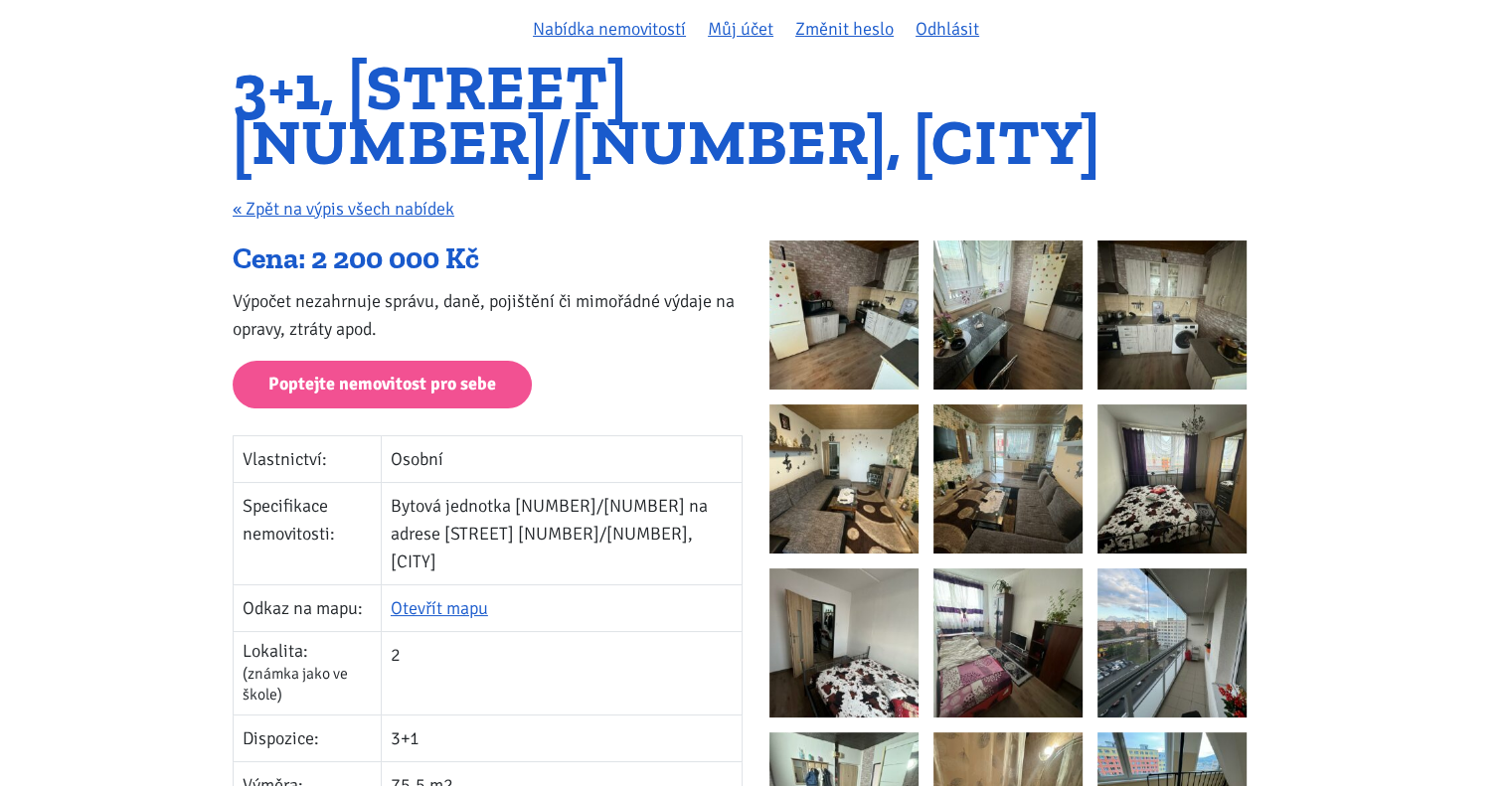 scroll, scrollTop: 159, scrollLeft: 0, axis: vertical 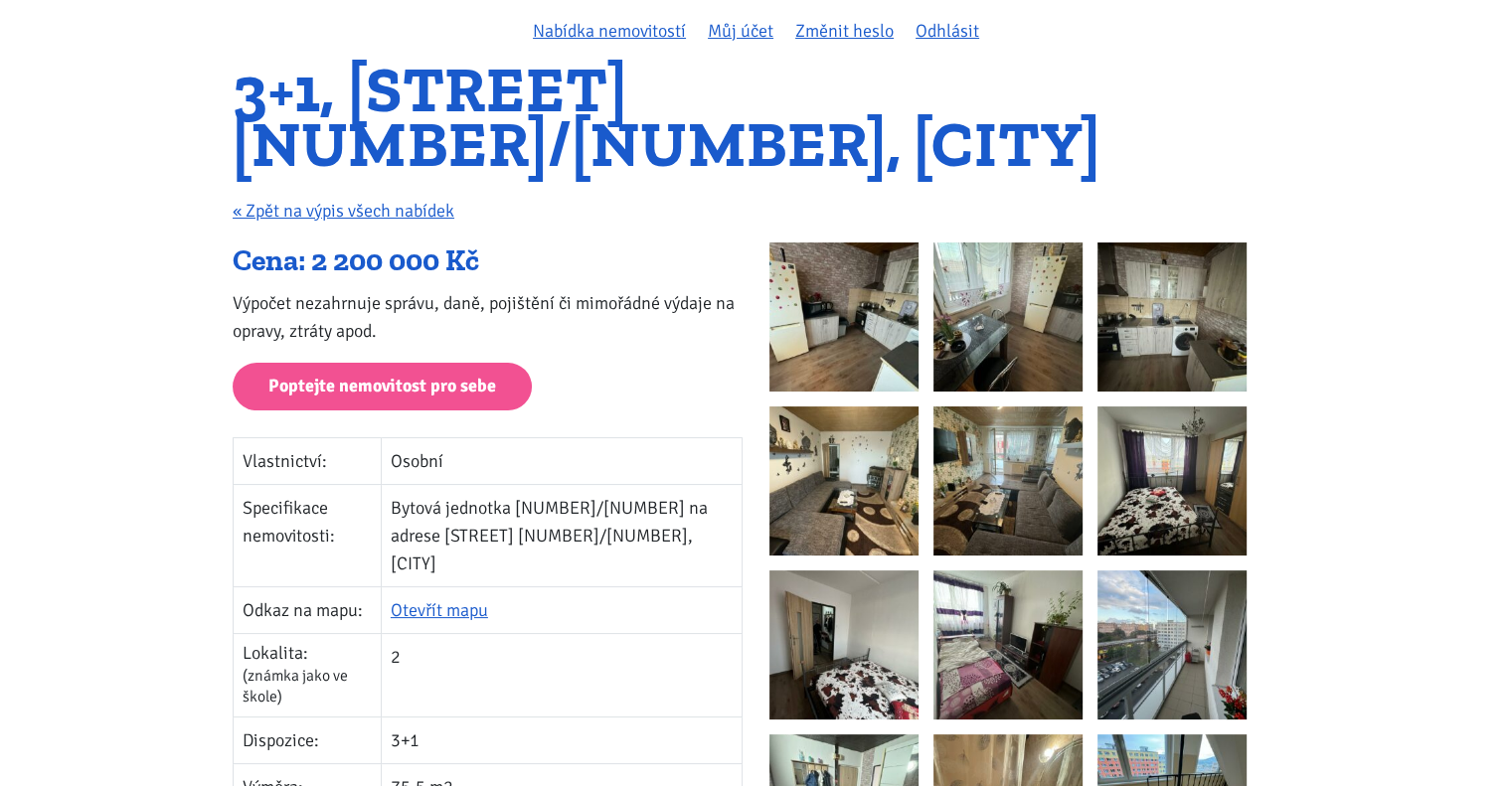 click at bounding box center [844, 317] 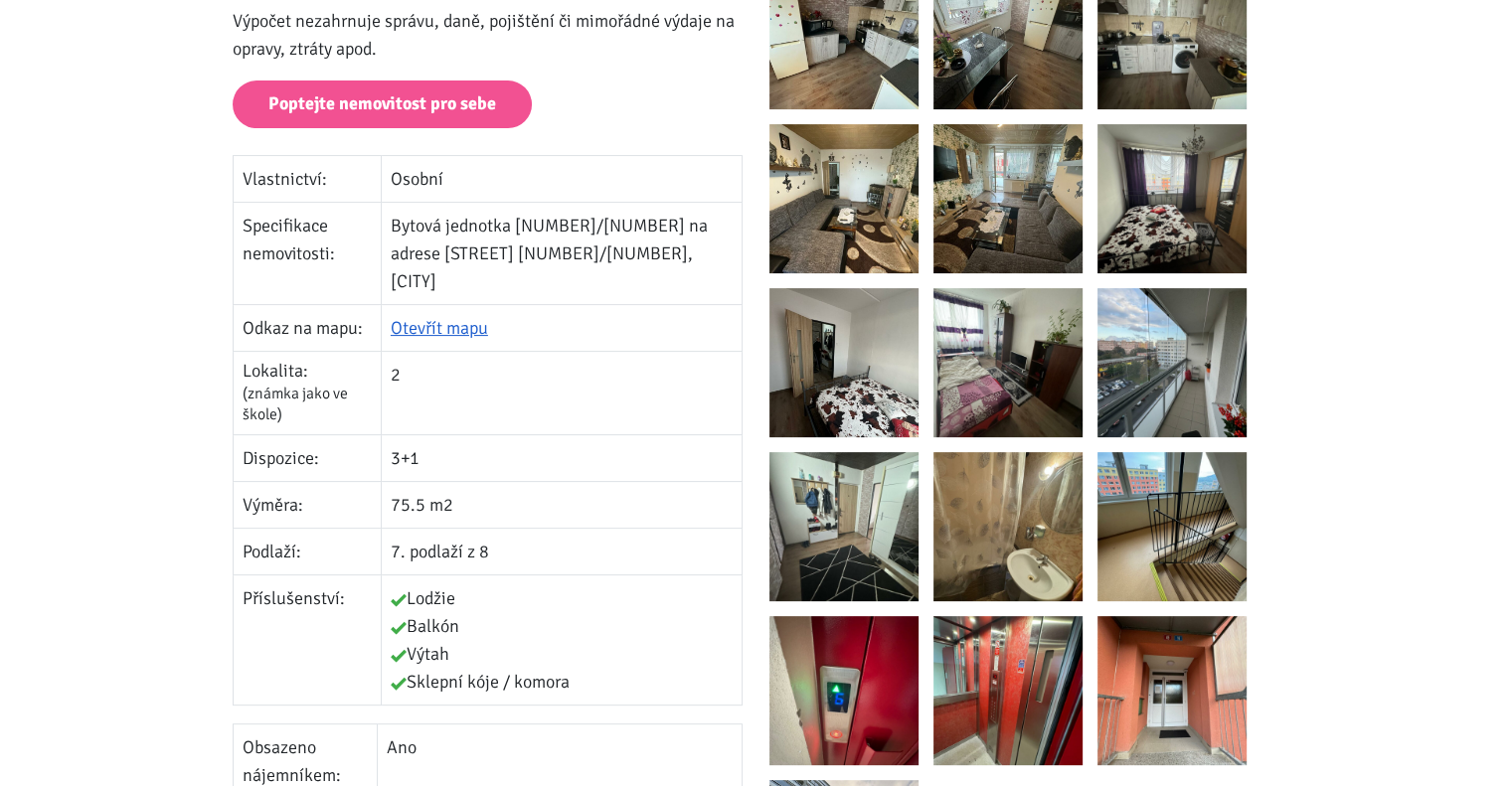 scroll, scrollTop: 472, scrollLeft: 0, axis: vertical 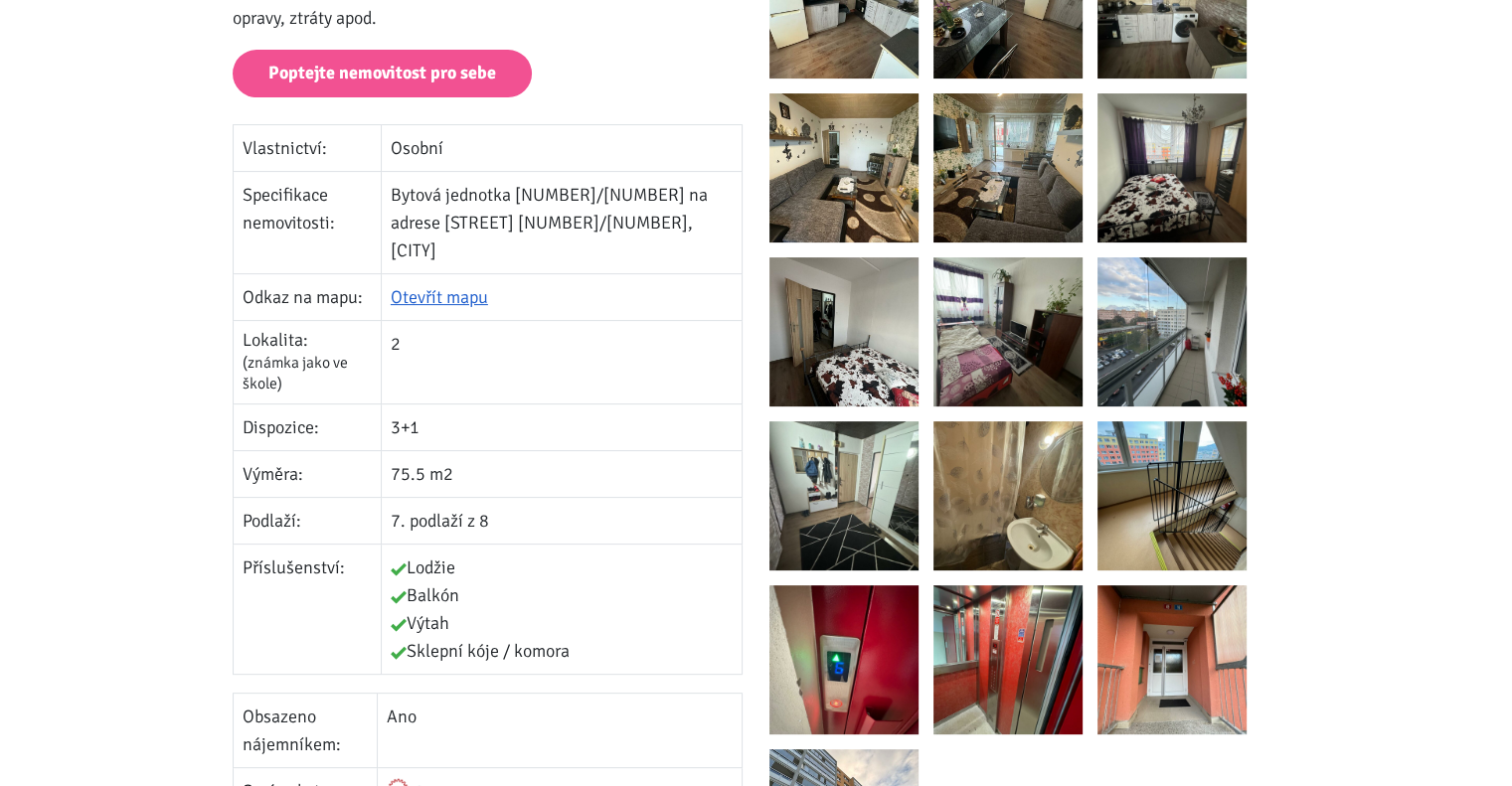 click at bounding box center [1008, 496] 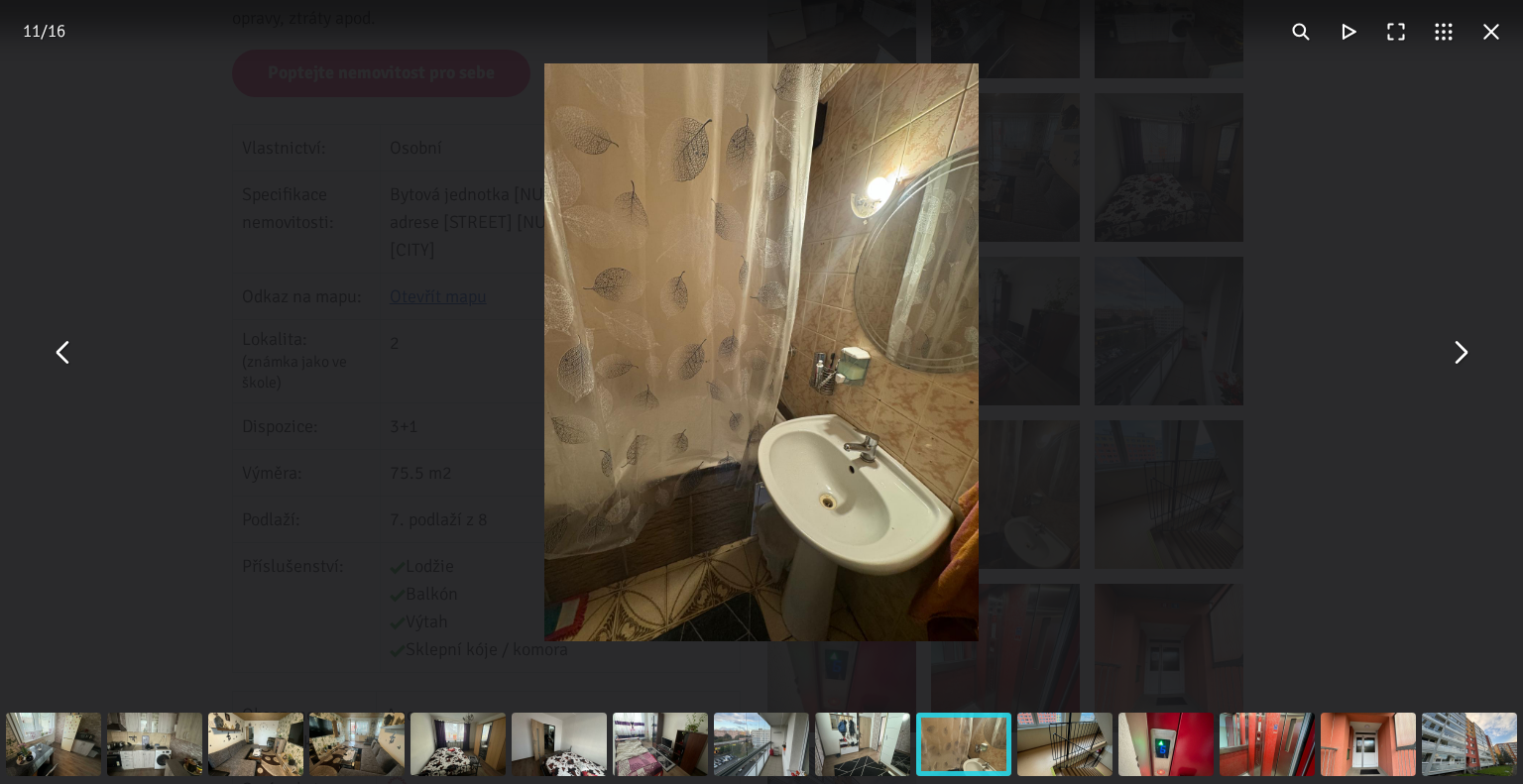 click at bounding box center [1460, 353] 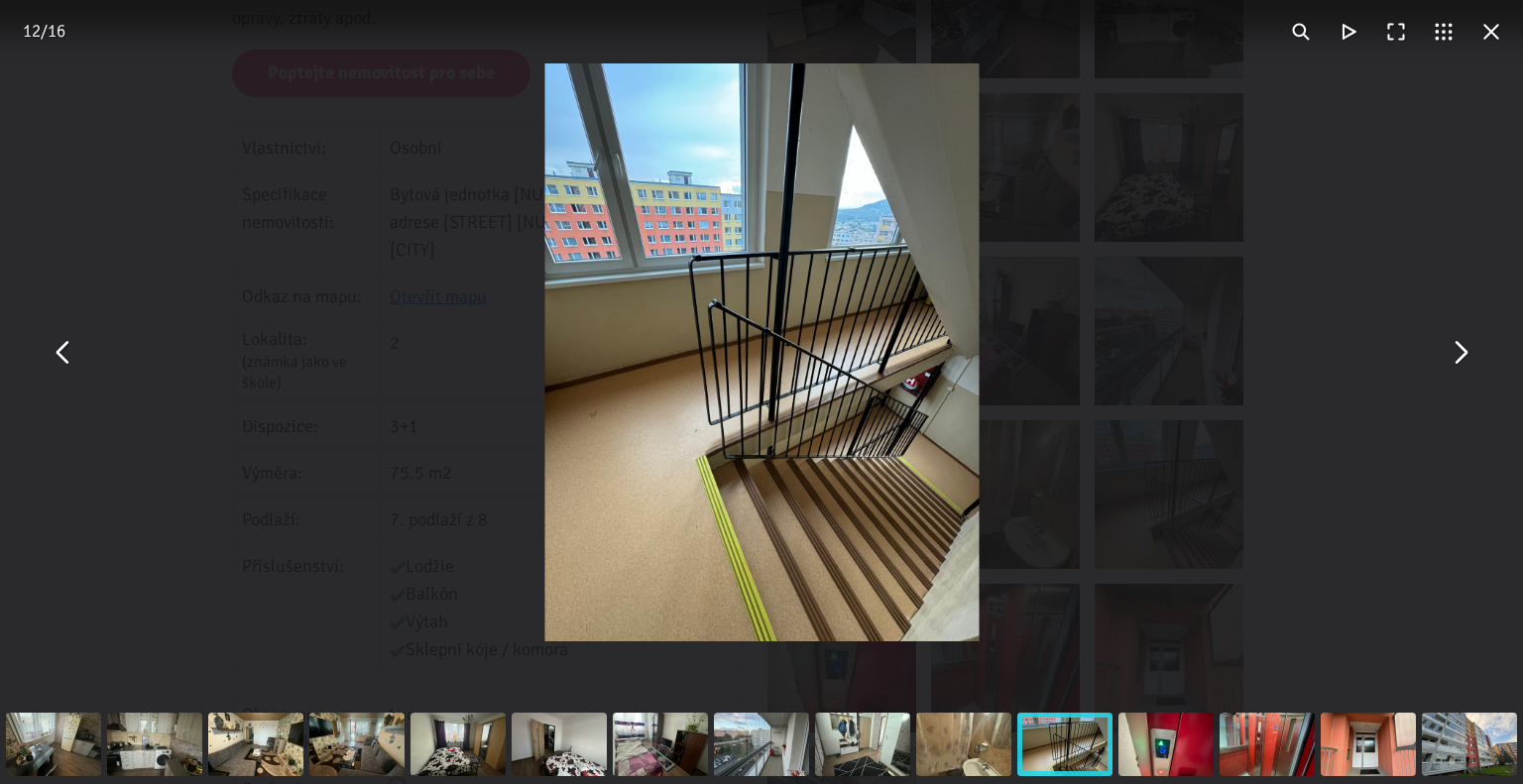 click at bounding box center [1460, 353] 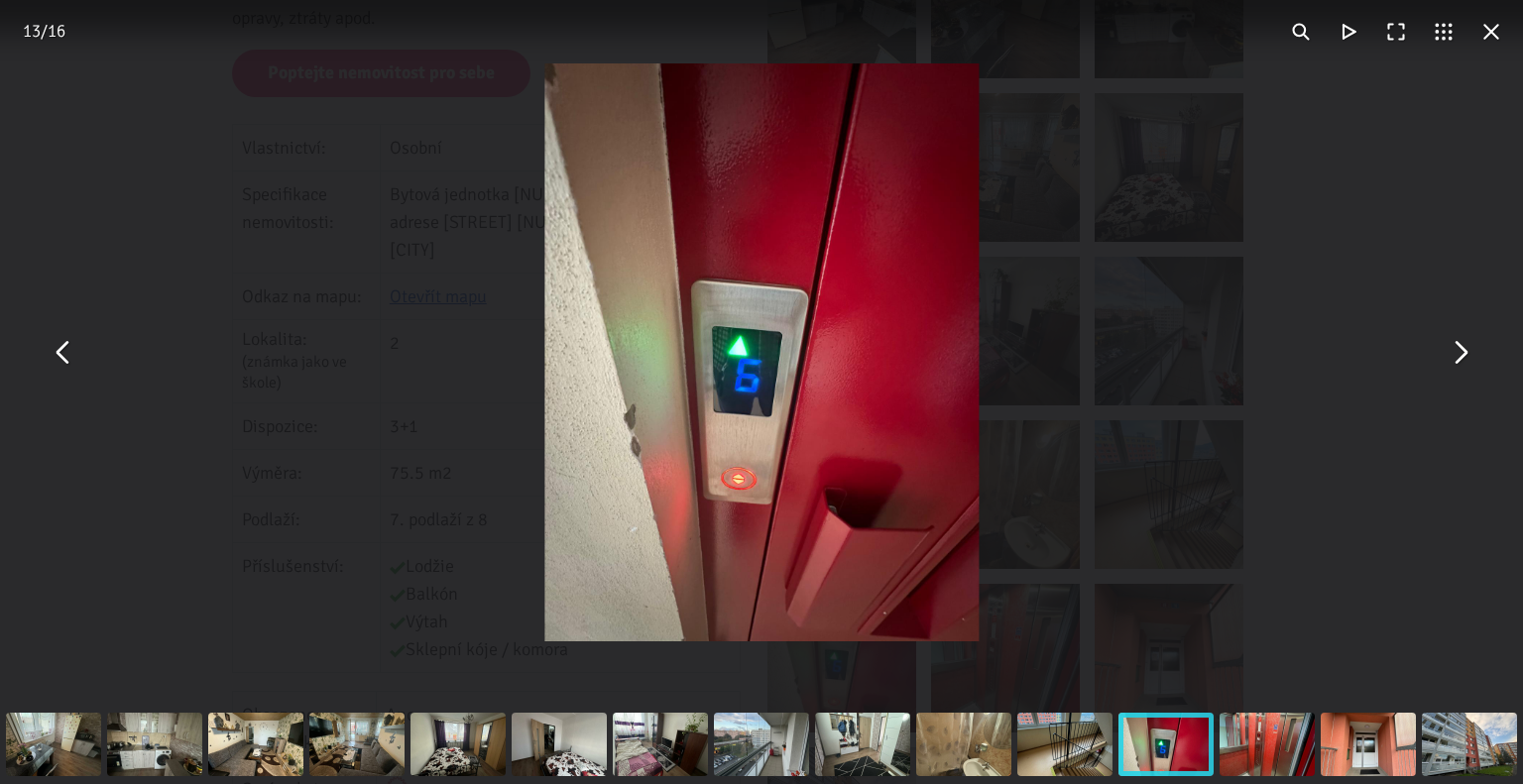 click at bounding box center [1460, 353] 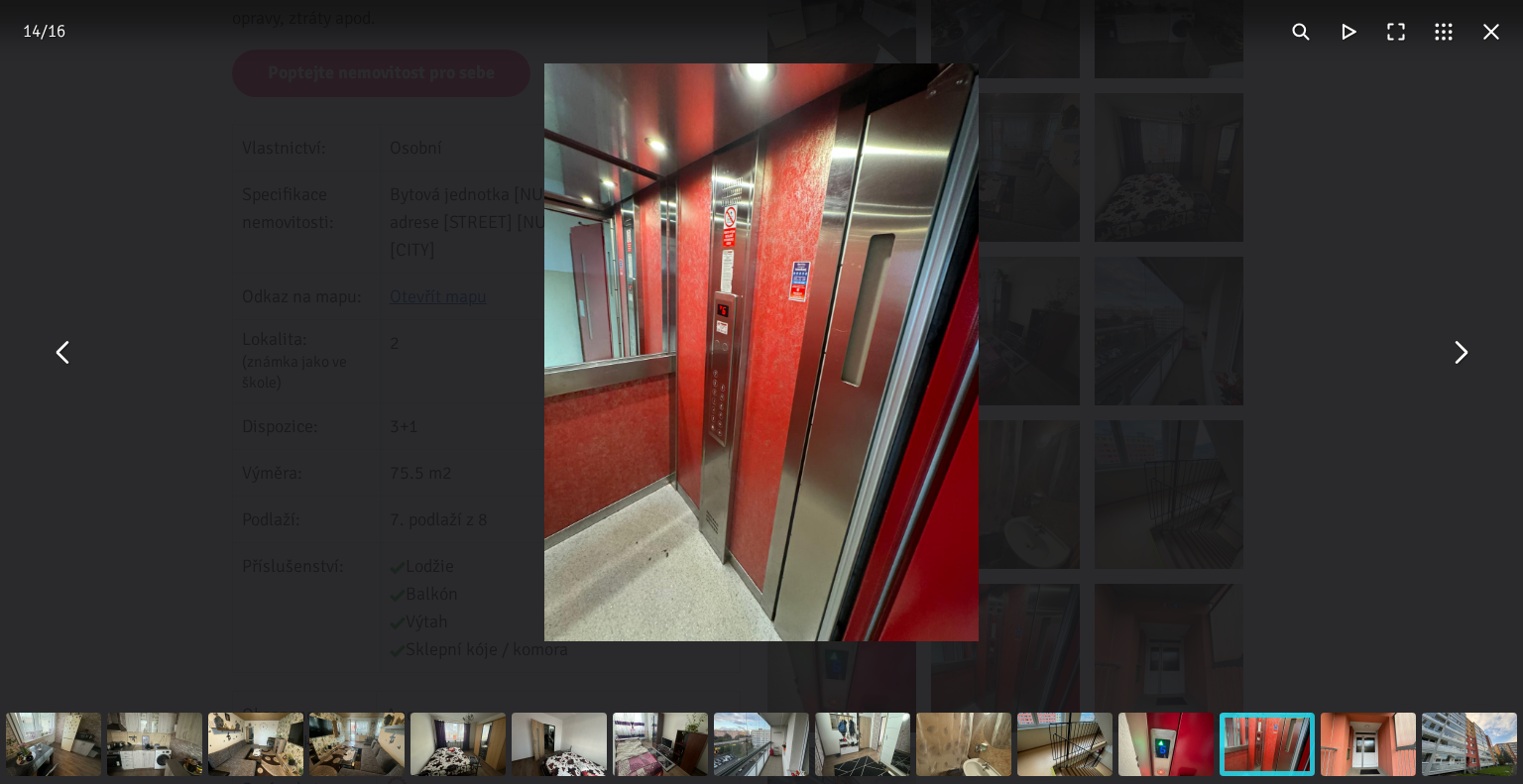 click at bounding box center [1491, 32] 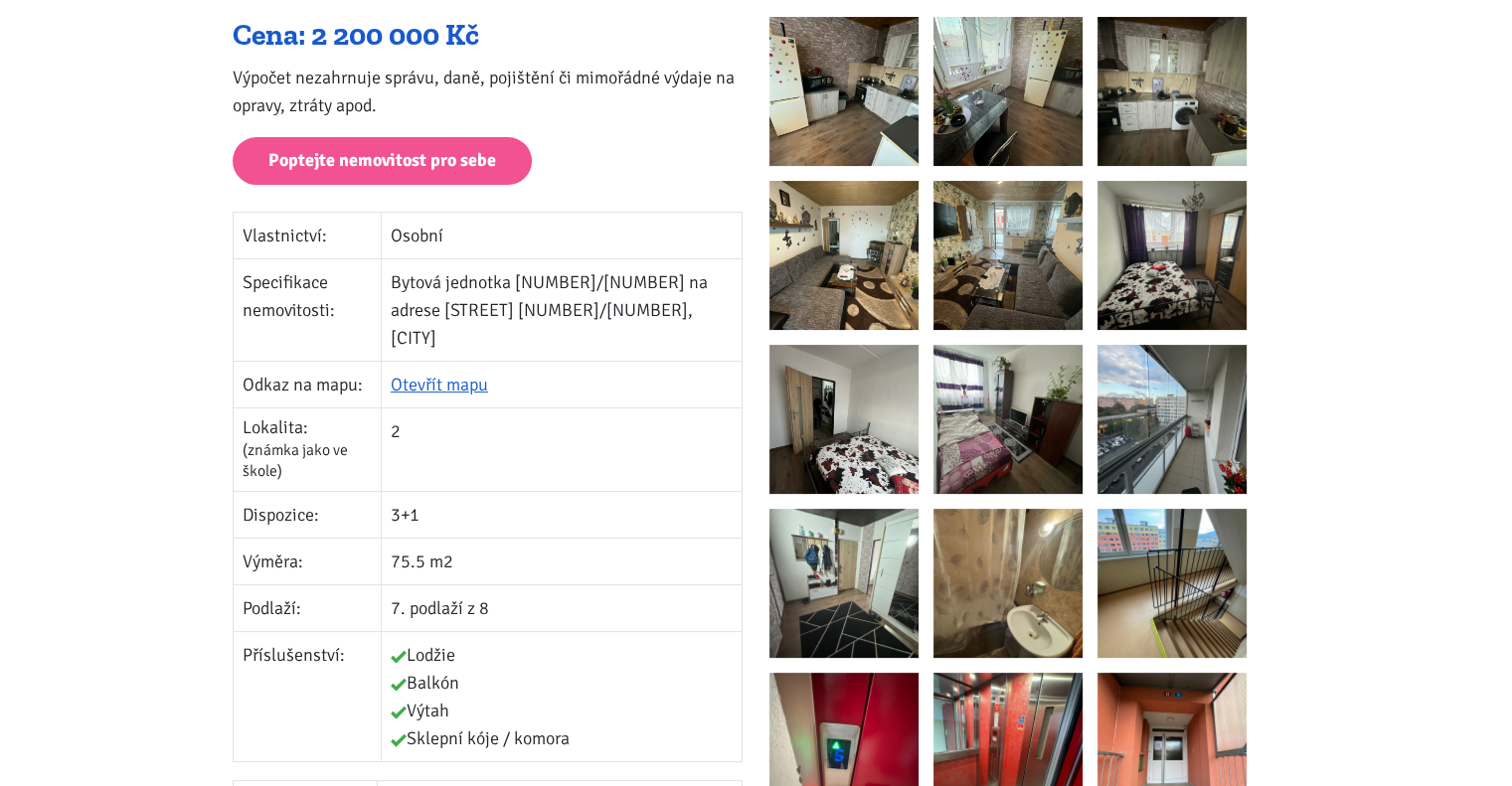 scroll, scrollTop: 382, scrollLeft: 0, axis: vertical 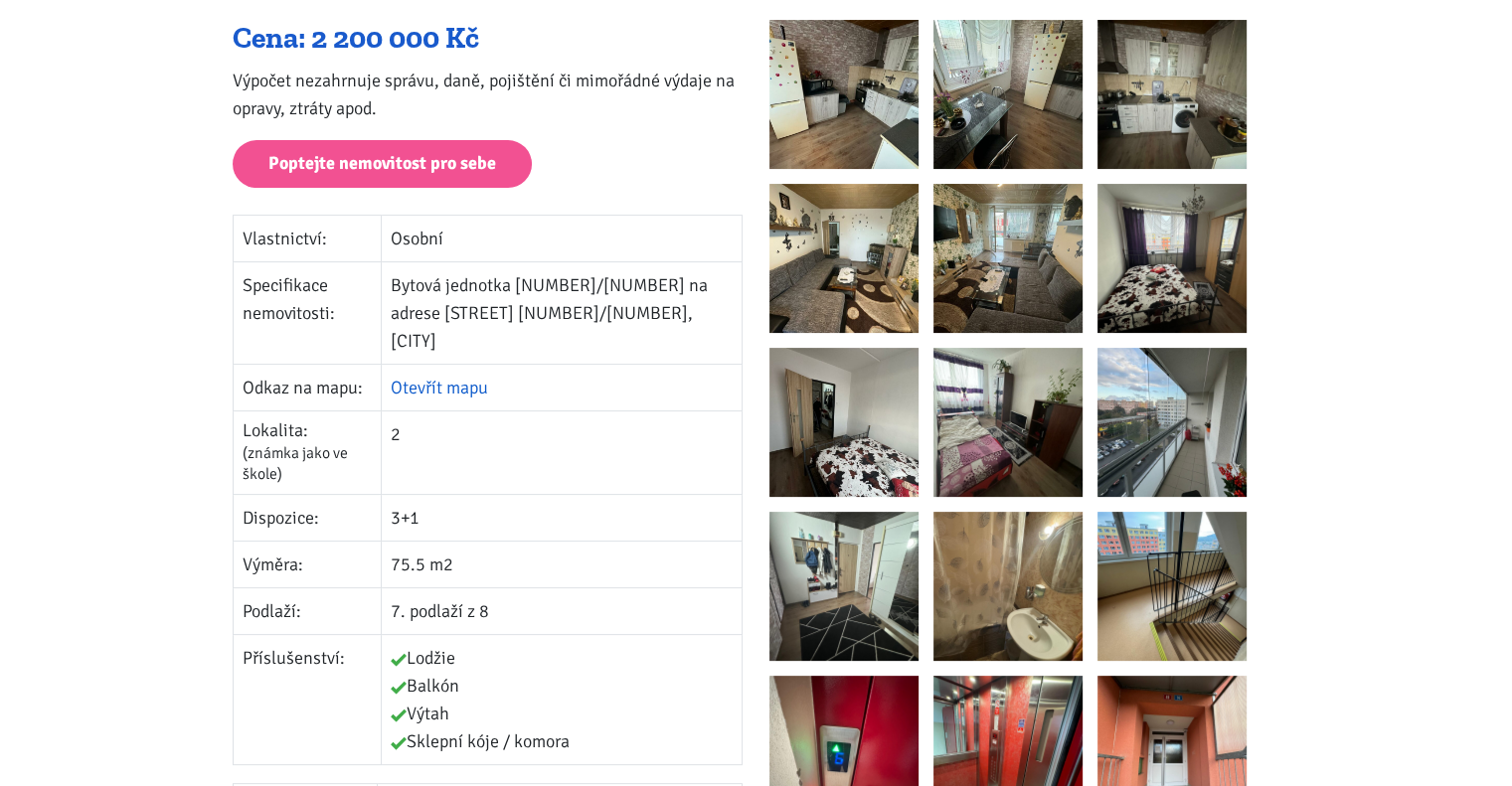 click on "Otevřít mapu" at bounding box center (439, 388) 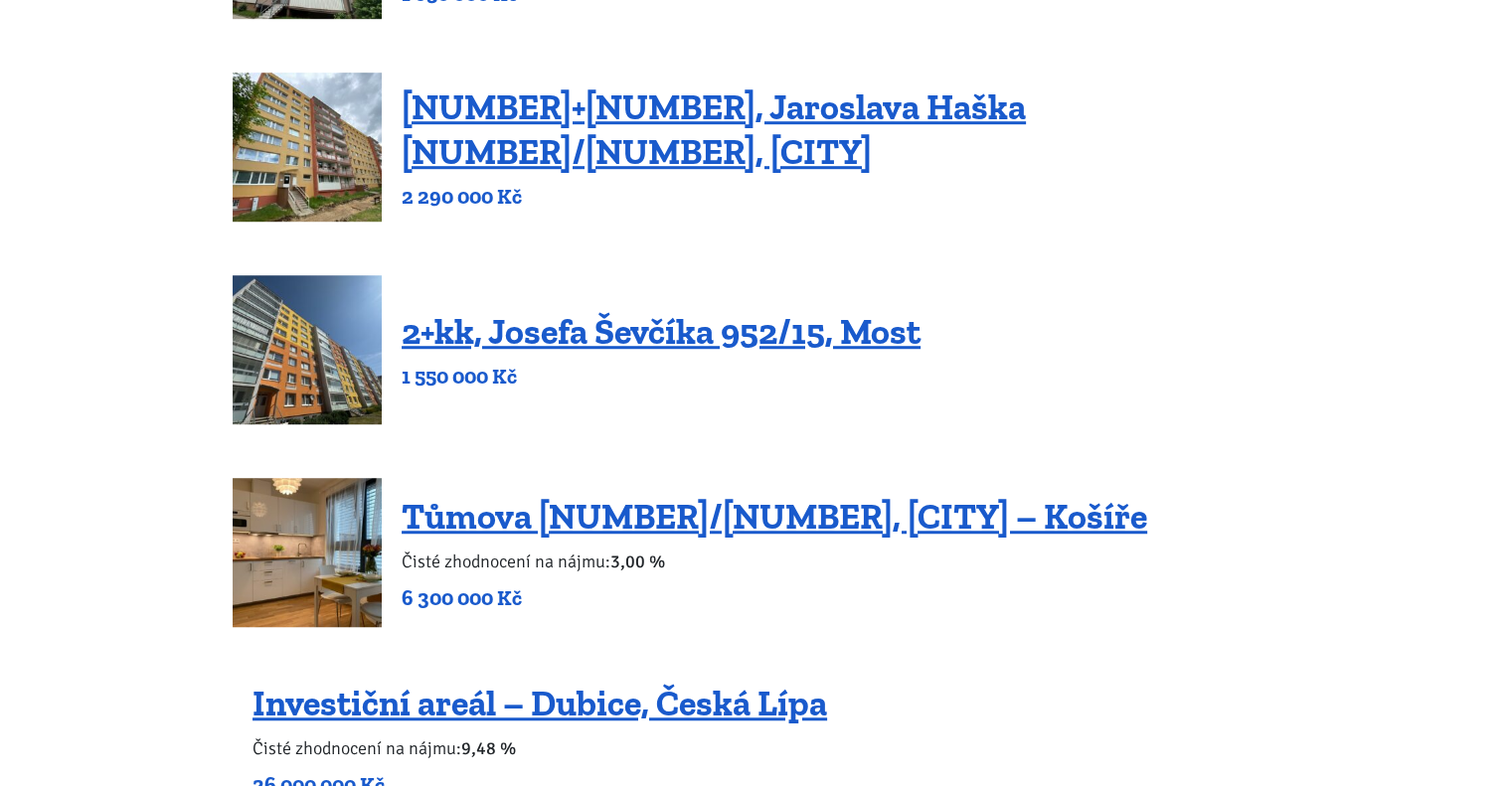 scroll, scrollTop: 1276, scrollLeft: 0, axis: vertical 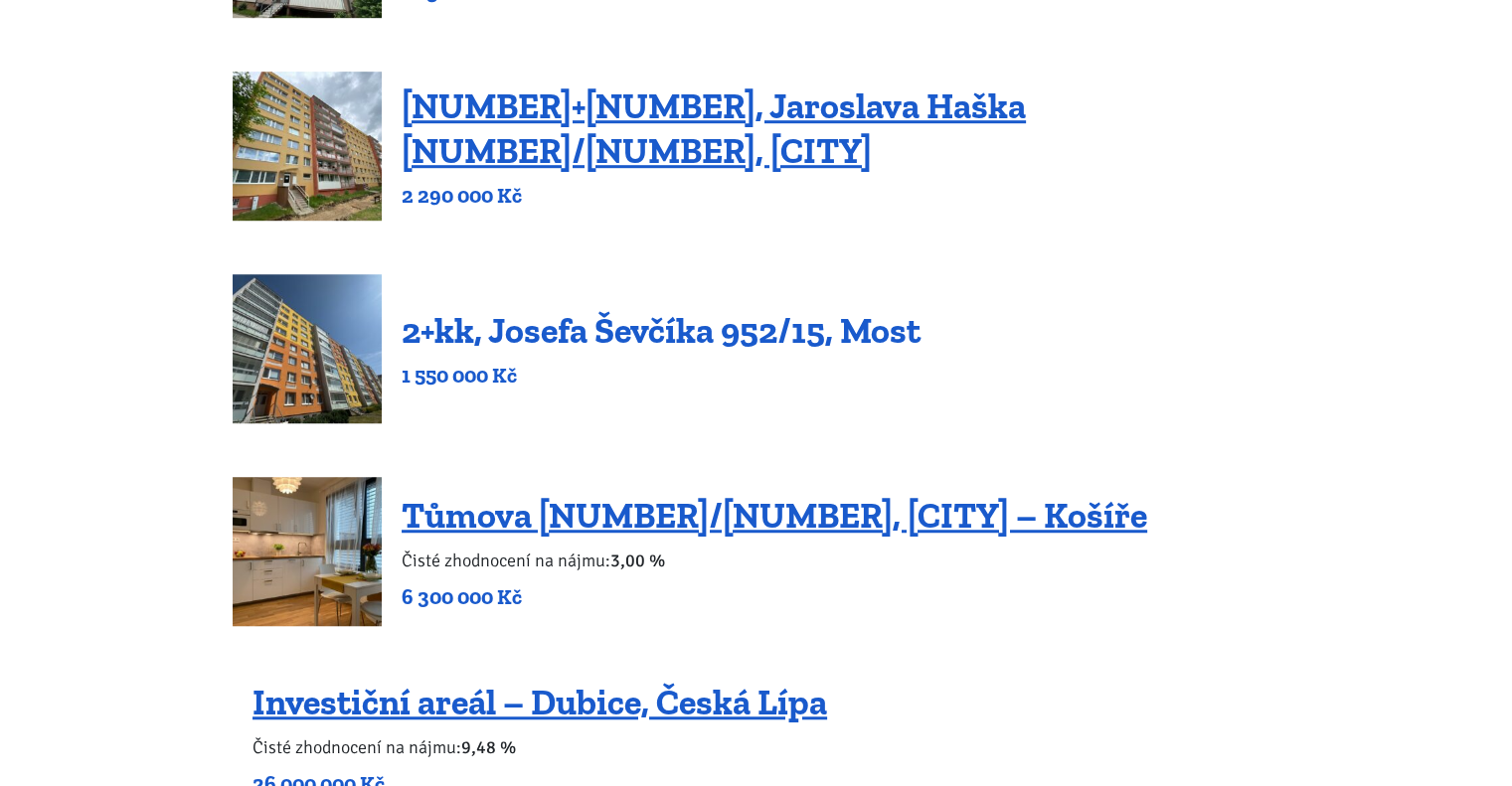 click on "2+kk, Josefa Ševčíka 952/15, Most" at bounding box center (661, 330) 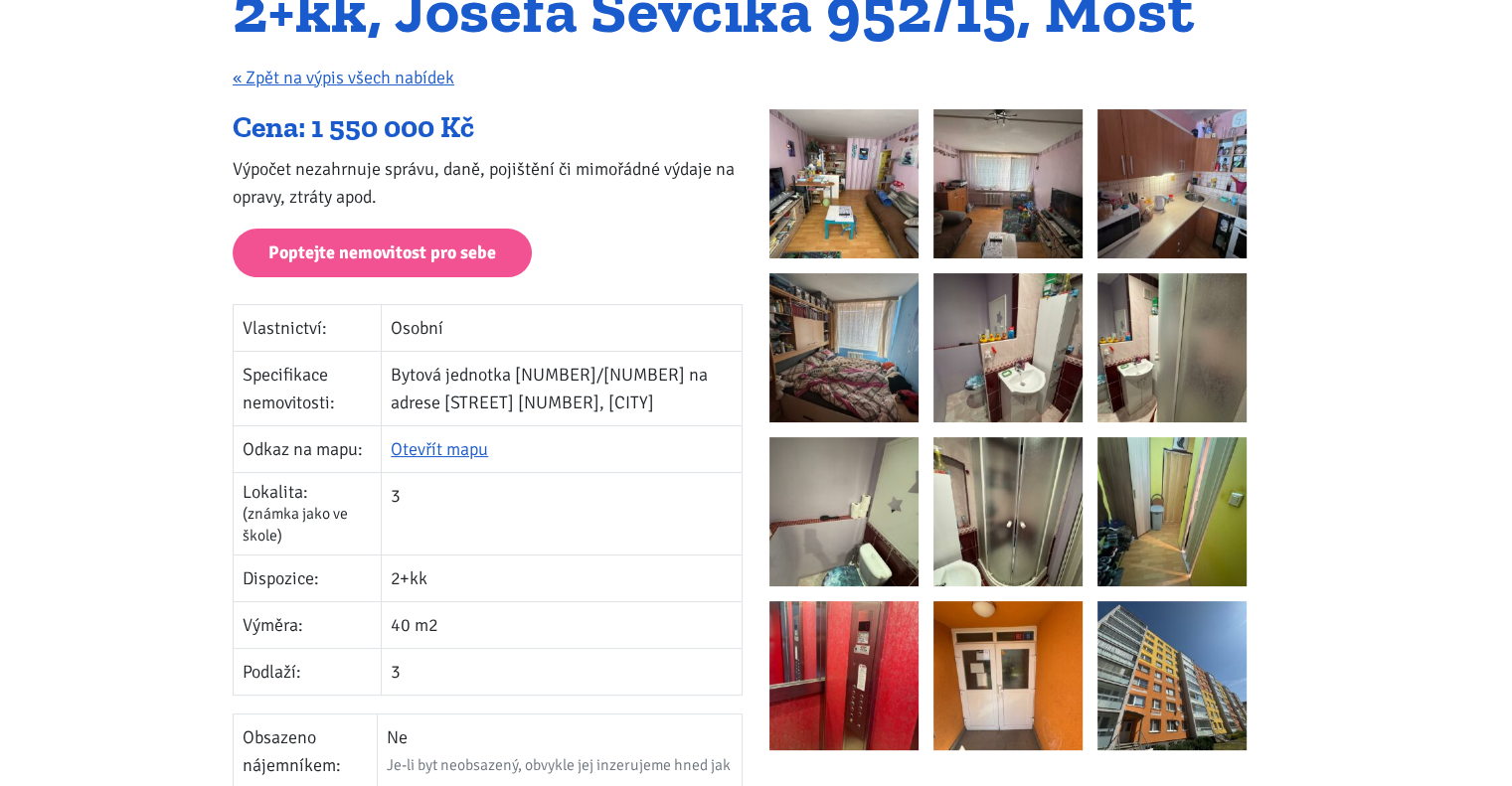 scroll, scrollTop: 238, scrollLeft: 0, axis: vertical 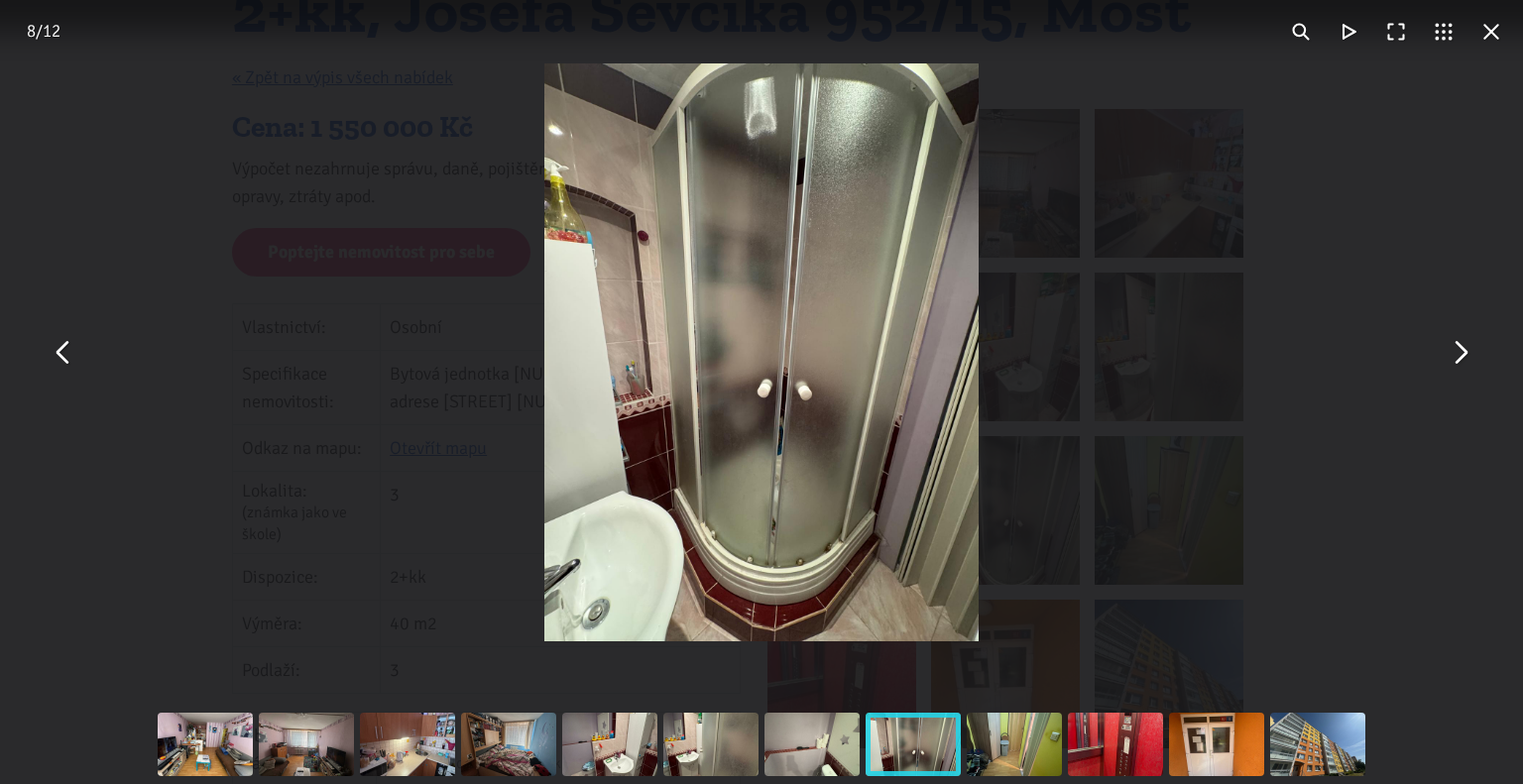 click at bounding box center [1460, 353] 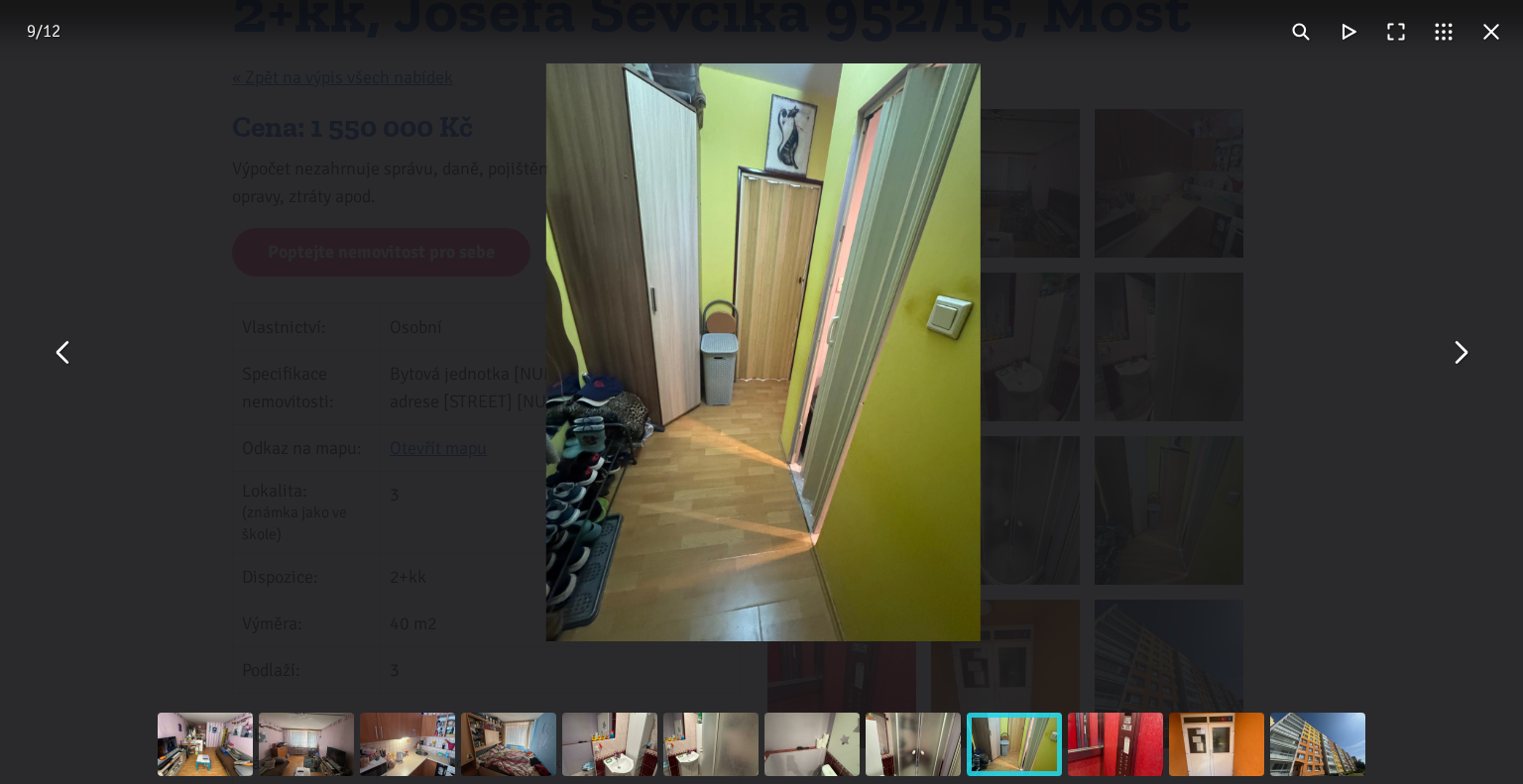 click at bounding box center [1460, 353] 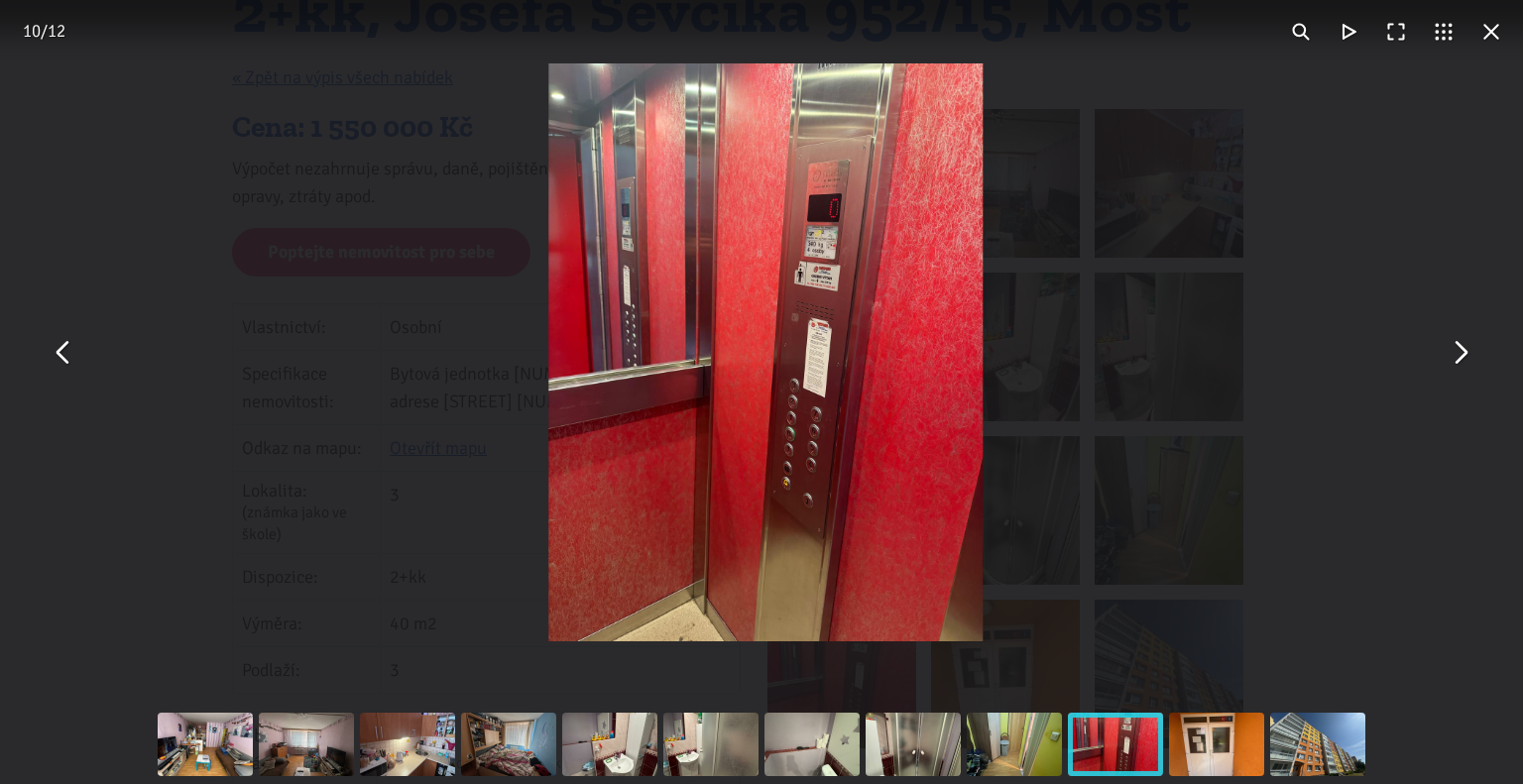 click at bounding box center (1460, 353) 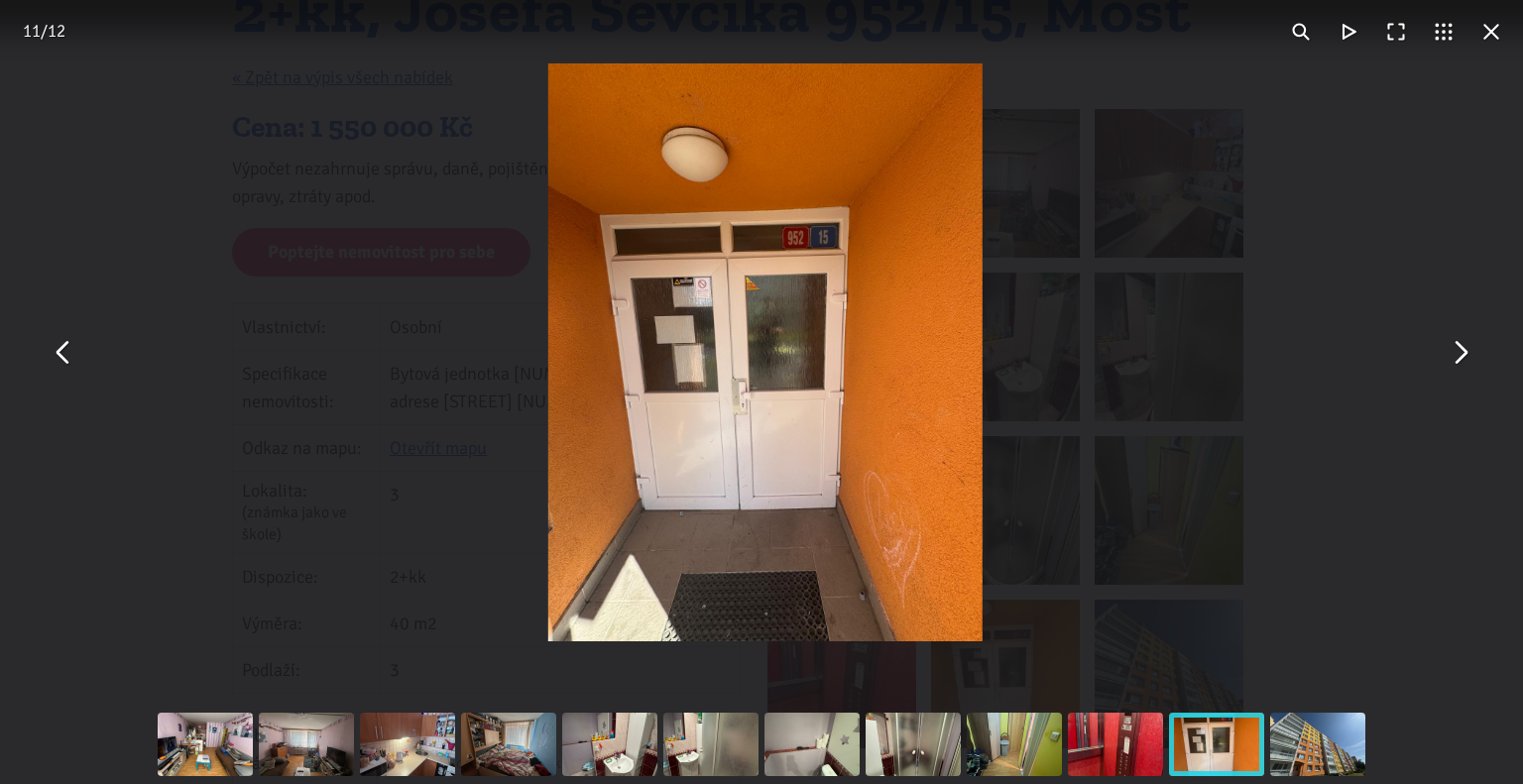 click at bounding box center [1460, 353] 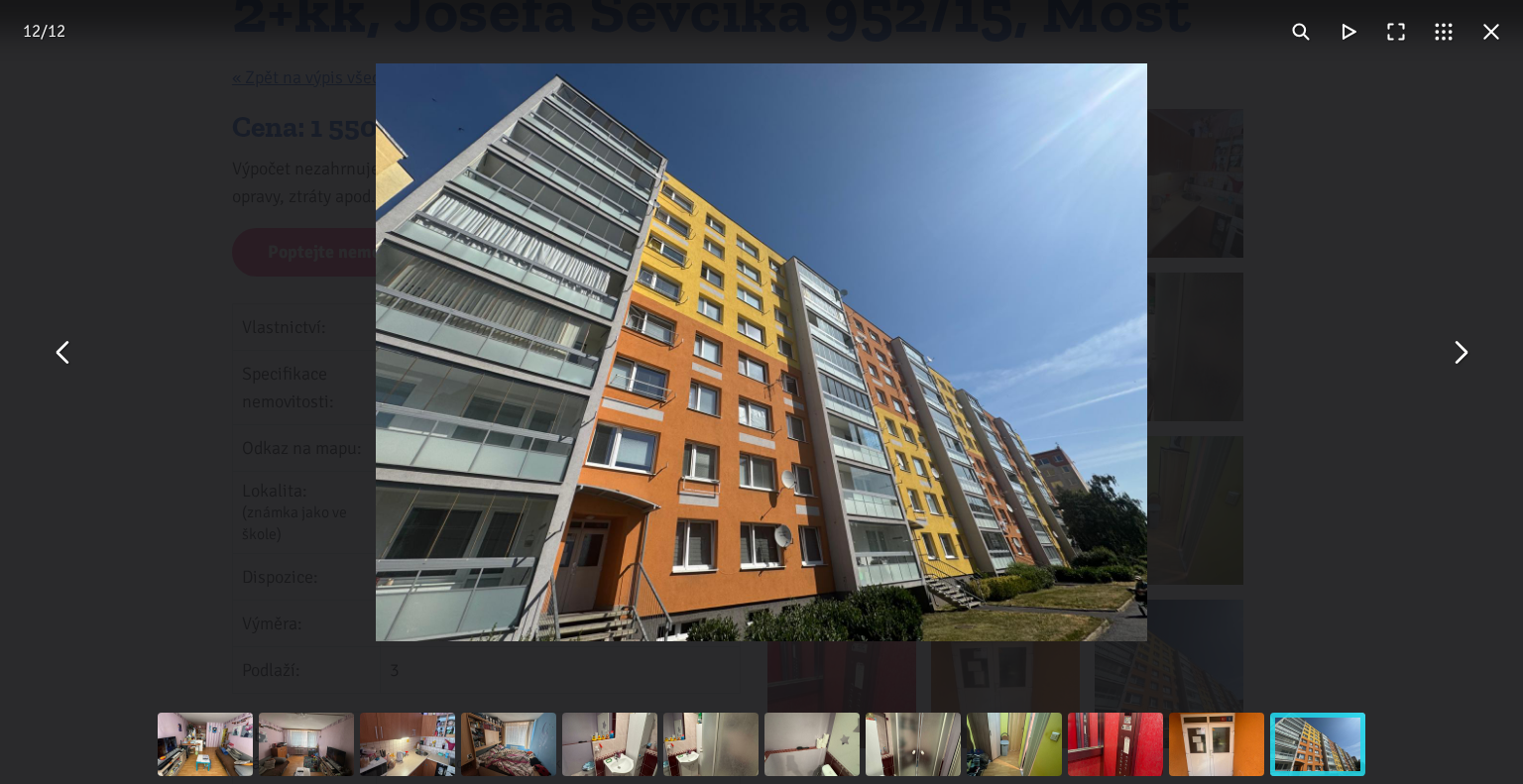 click at bounding box center (1460, 353) 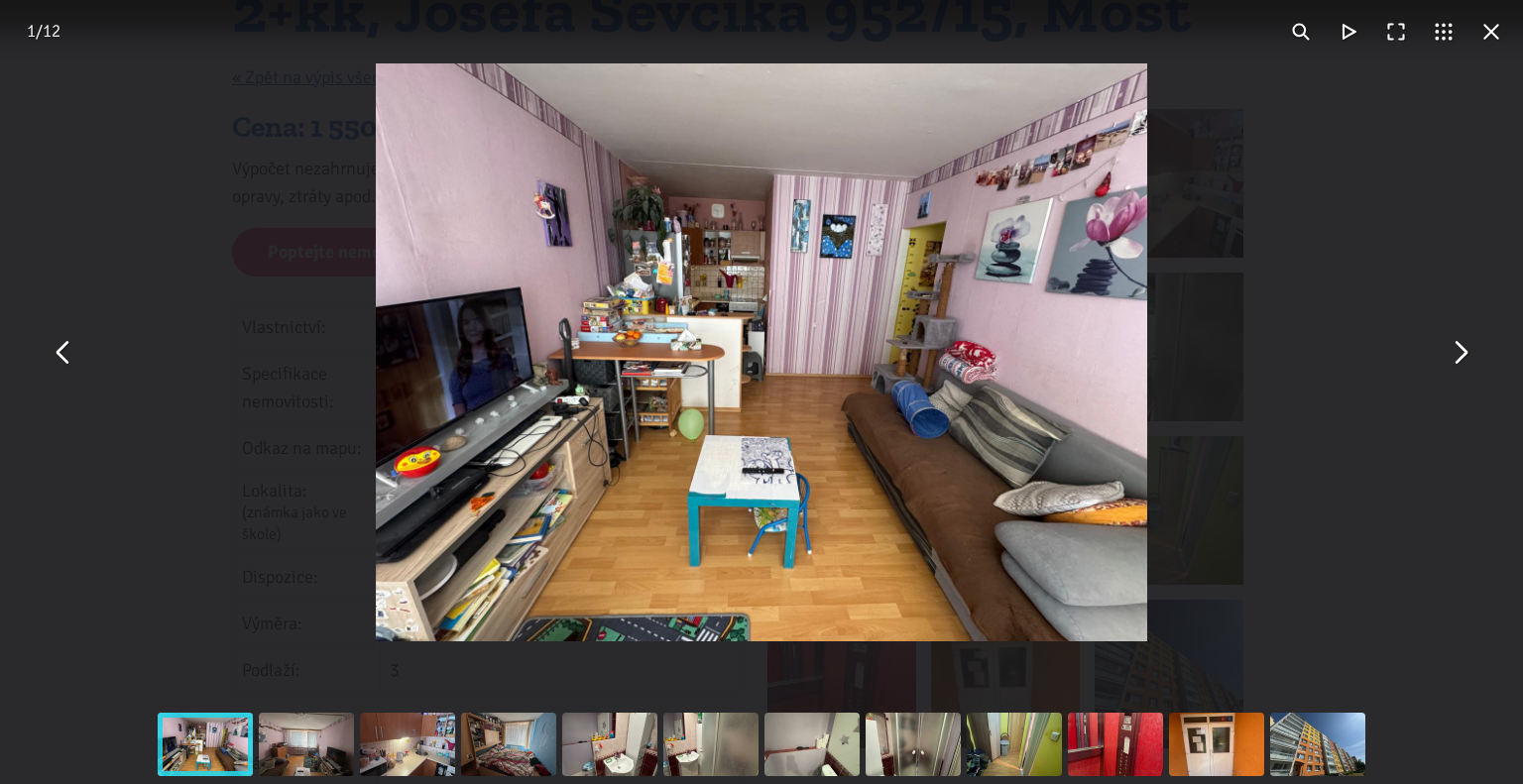 click at bounding box center [1460, 353] 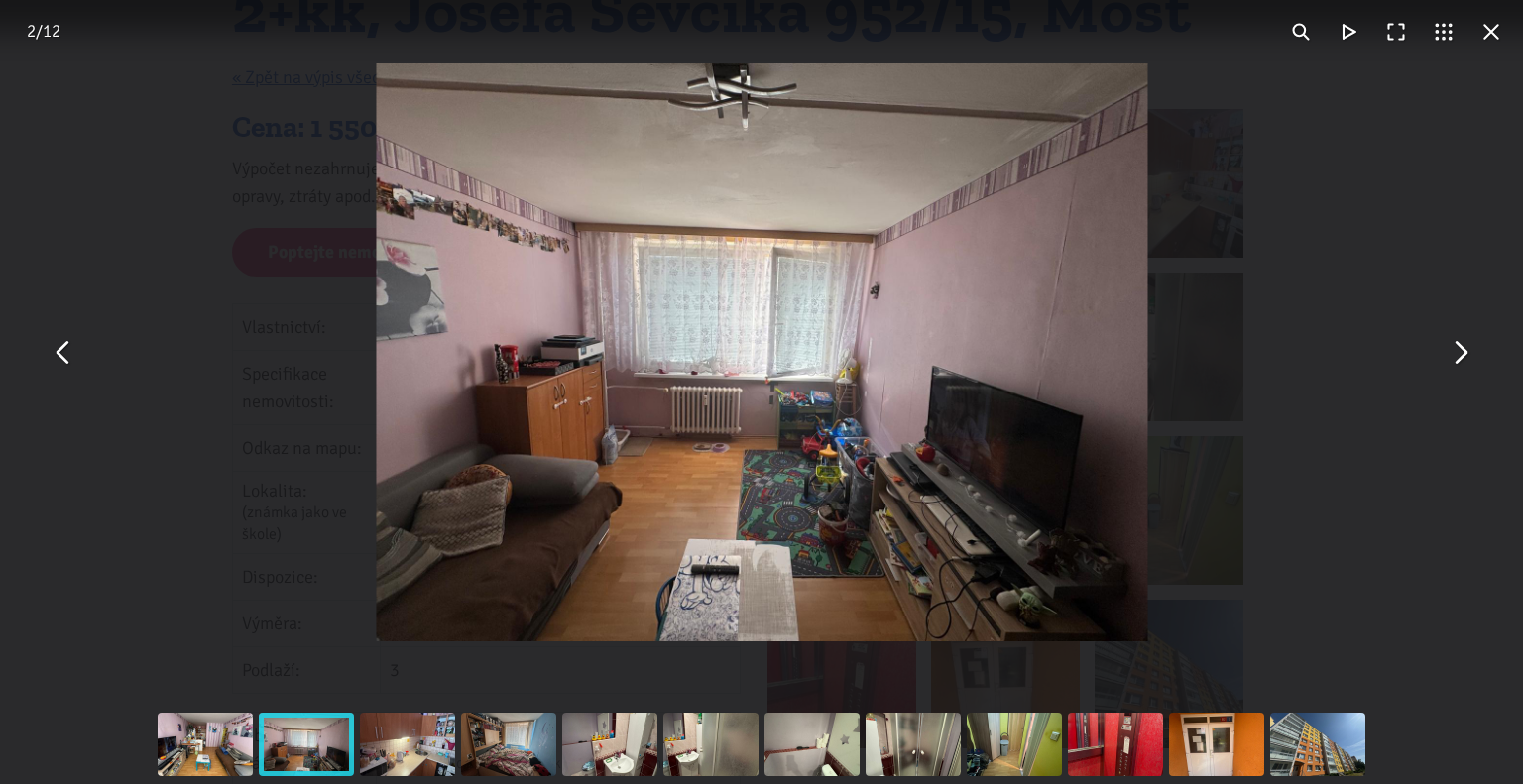 click at bounding box center [1460, 353] 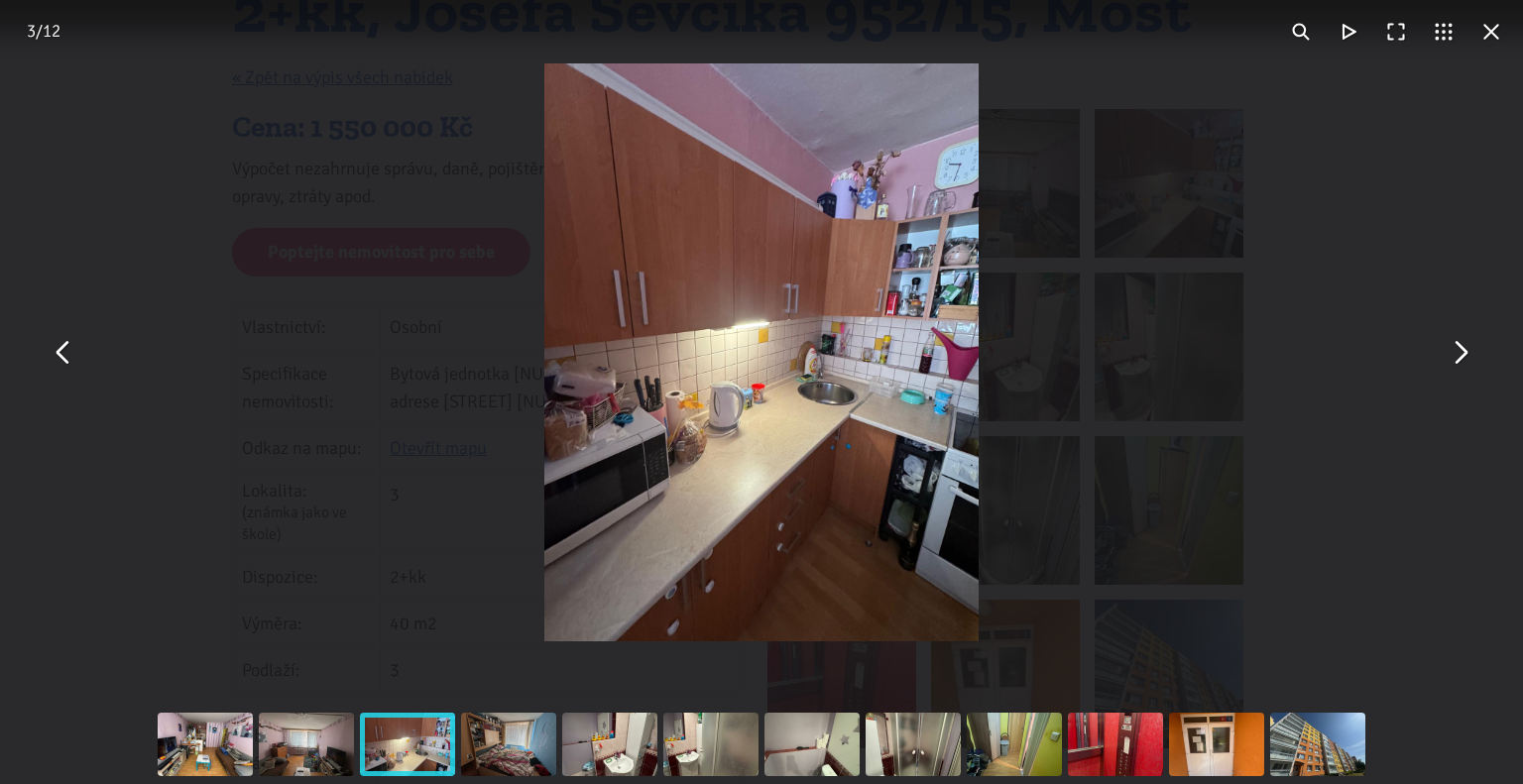 click at bounding box center [1460, 353] 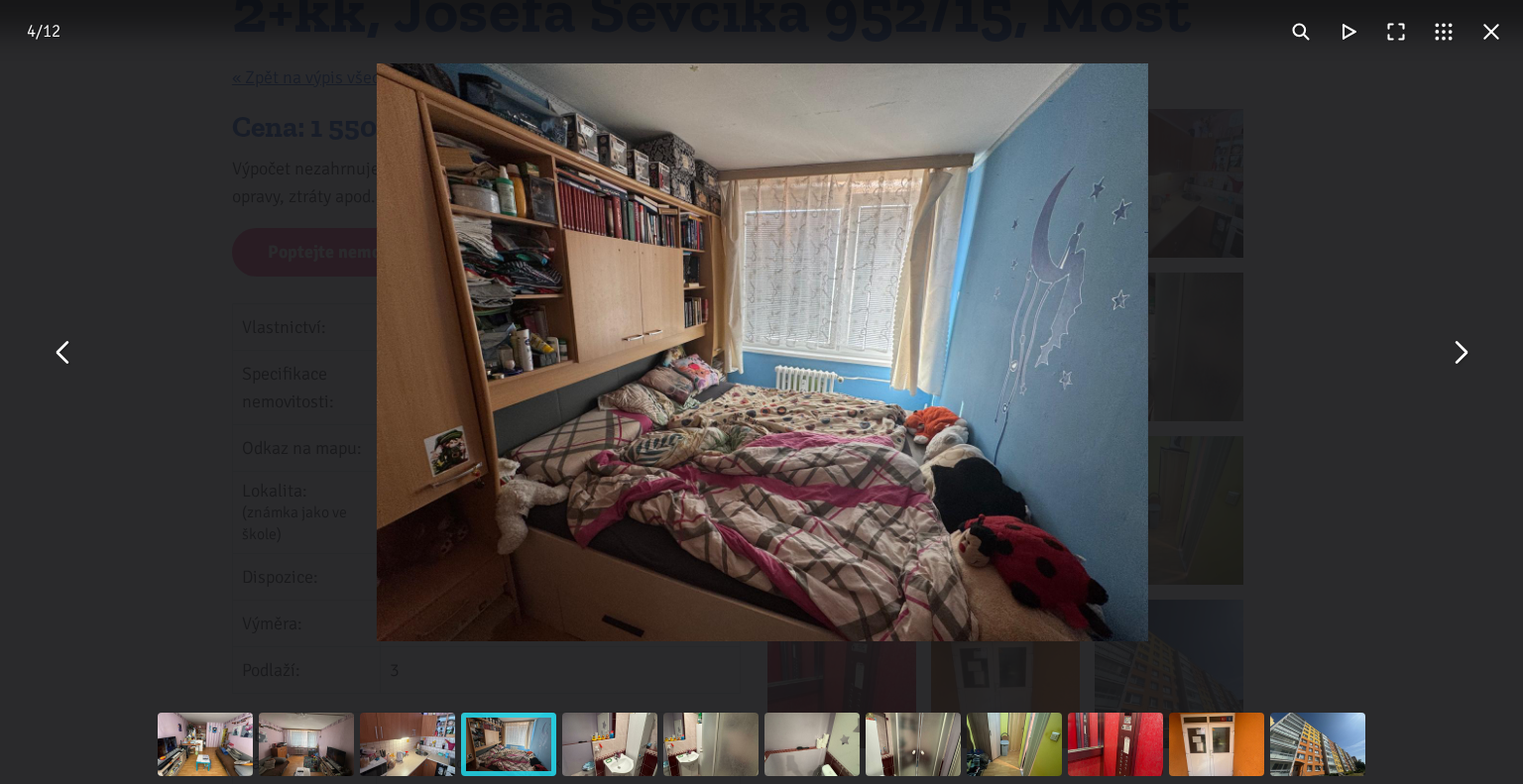 click at bounding box center [1460, 353] 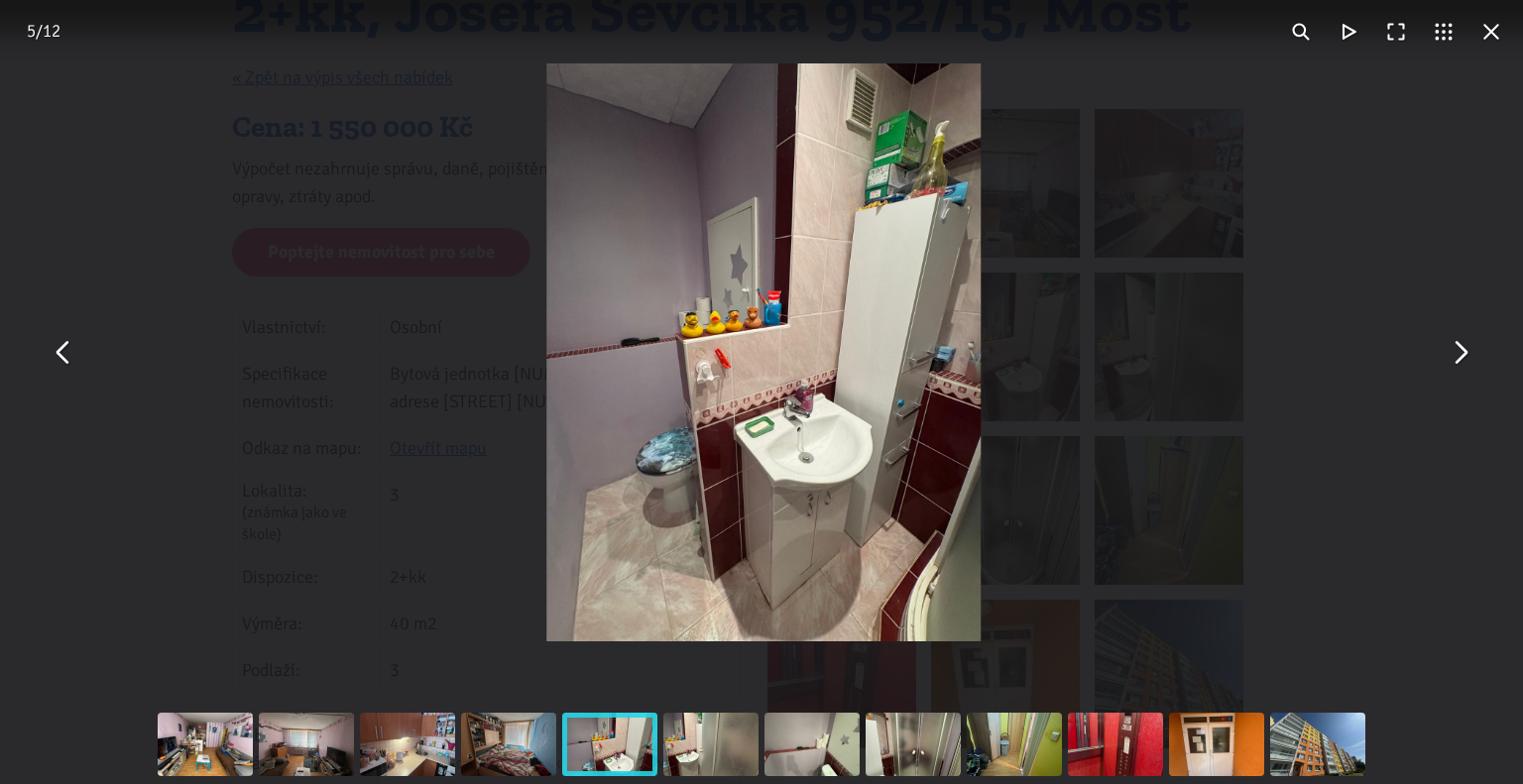 click at bounding box center [1460, 353] 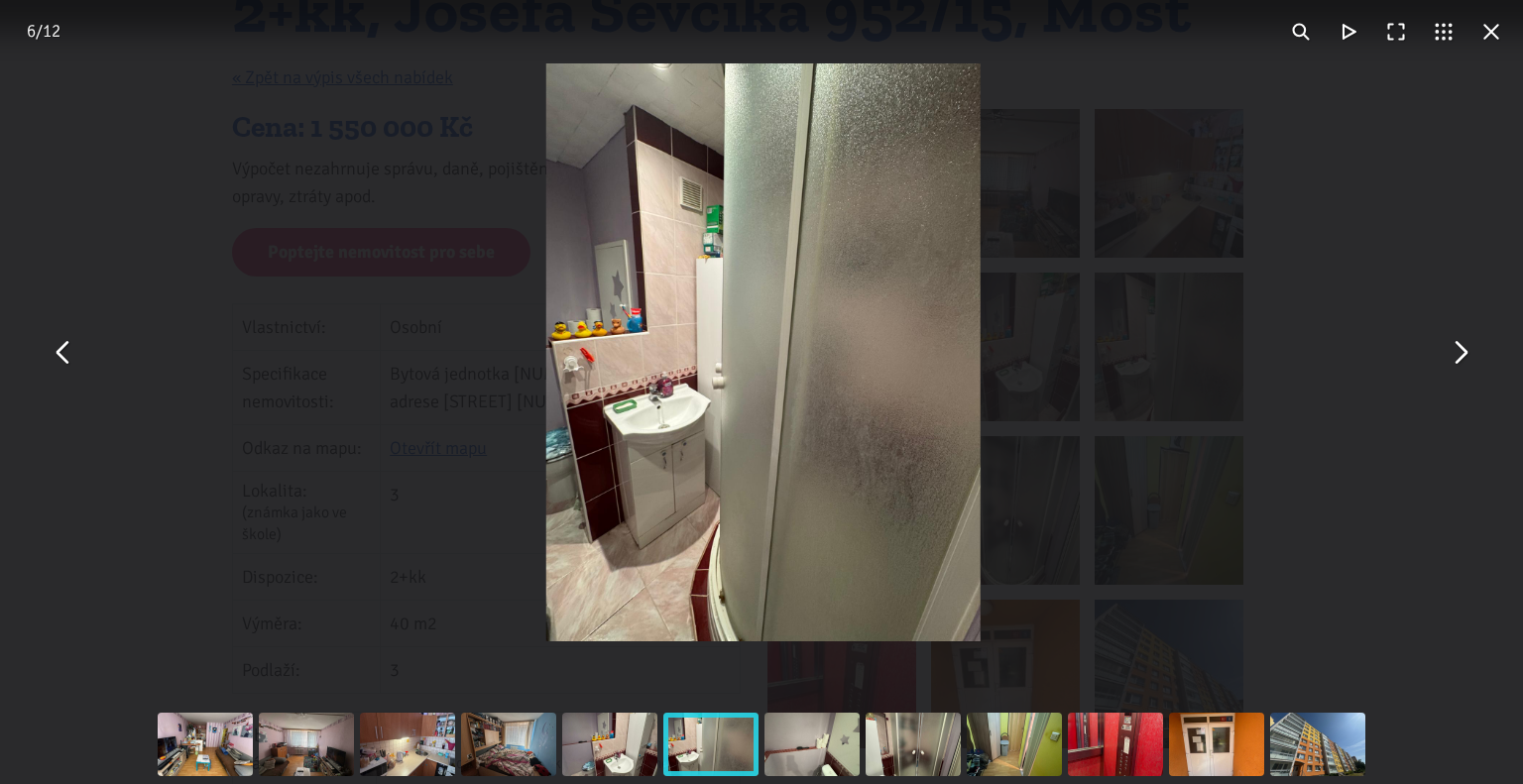 click at bounding box center (1460, 353) 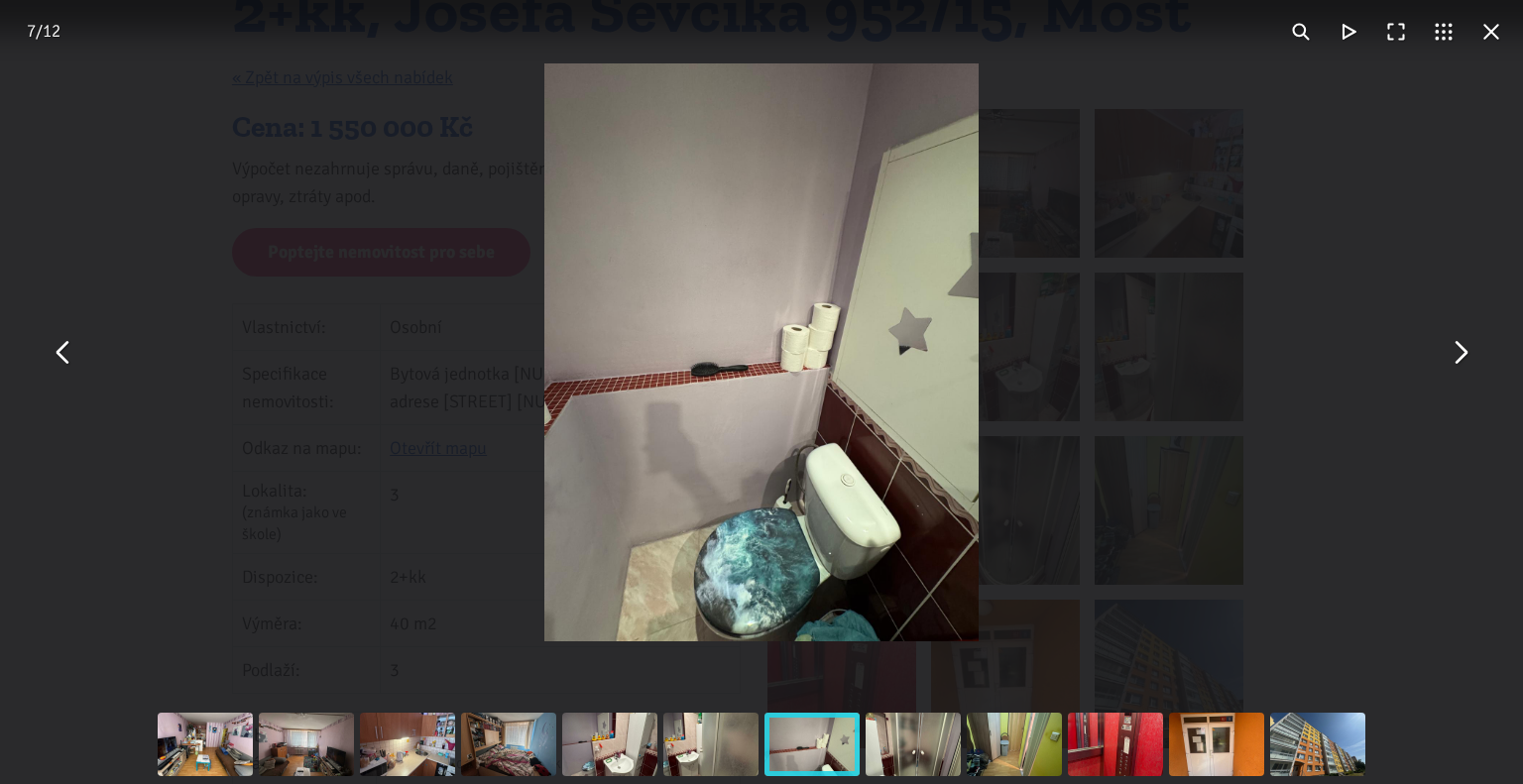 click at bounding box center [1460, 353] 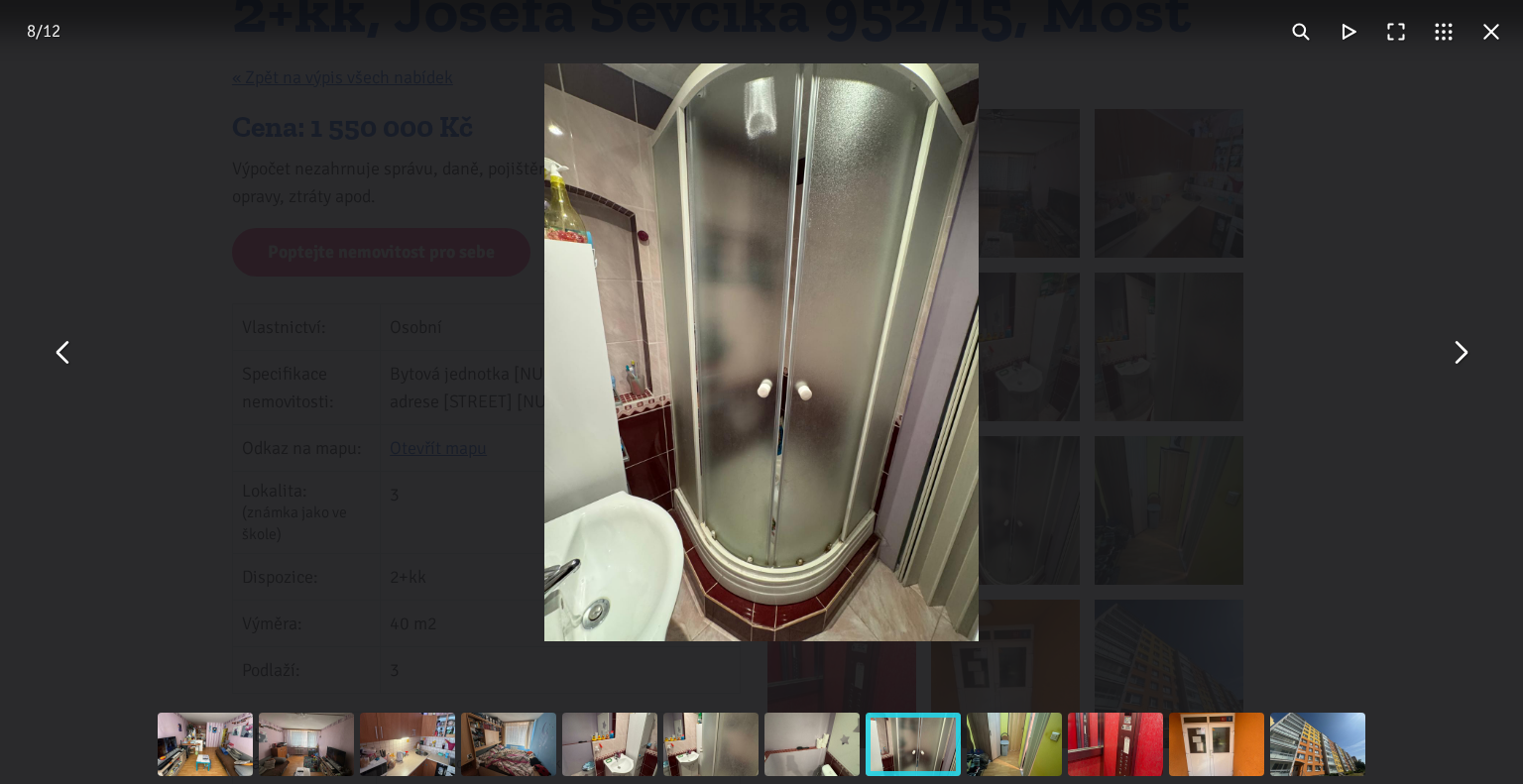 click at bounding box center (1491, 32) 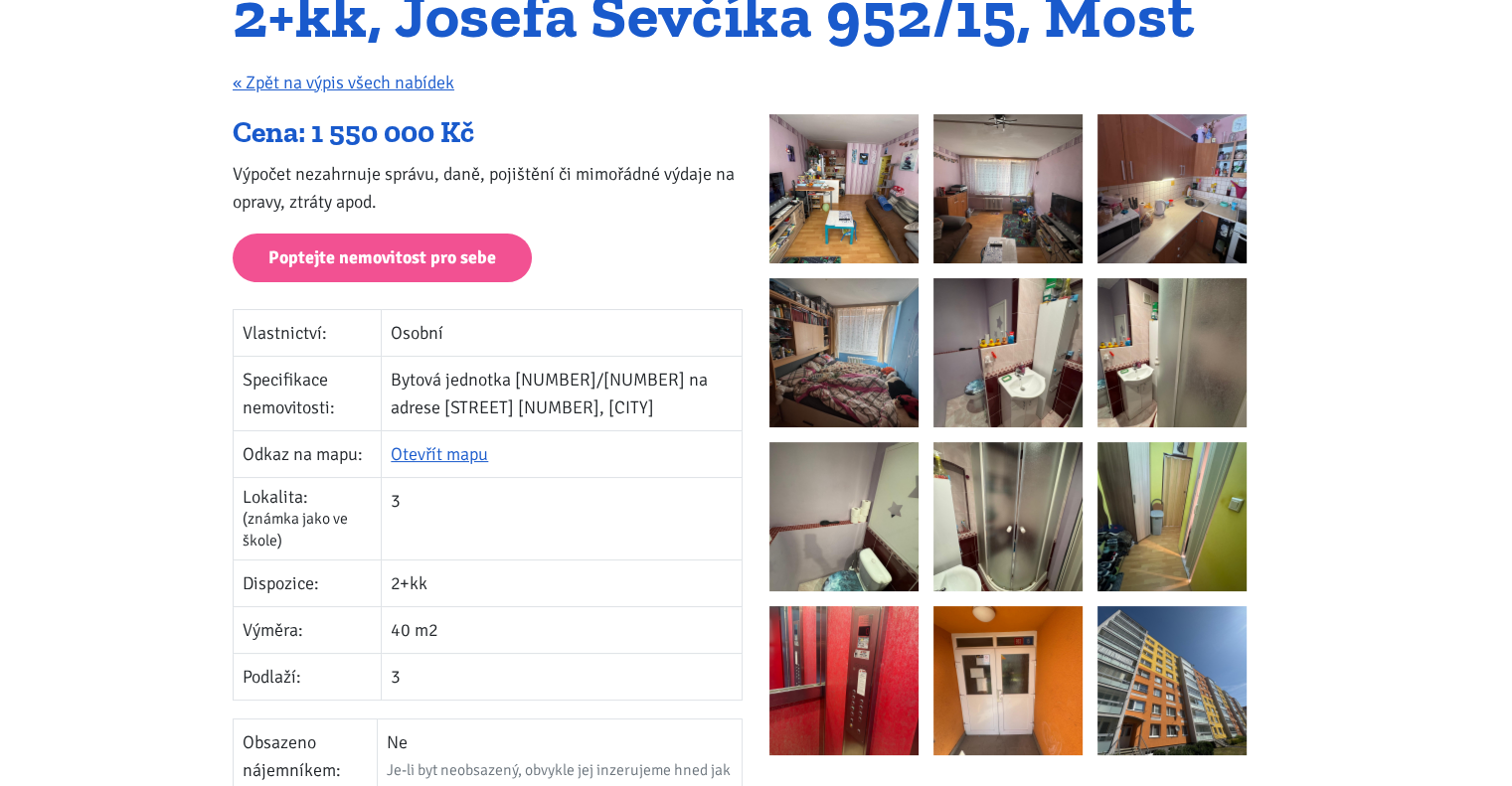 scroll, scrollTop: 233, scrollLeft: 0, axis: vertical 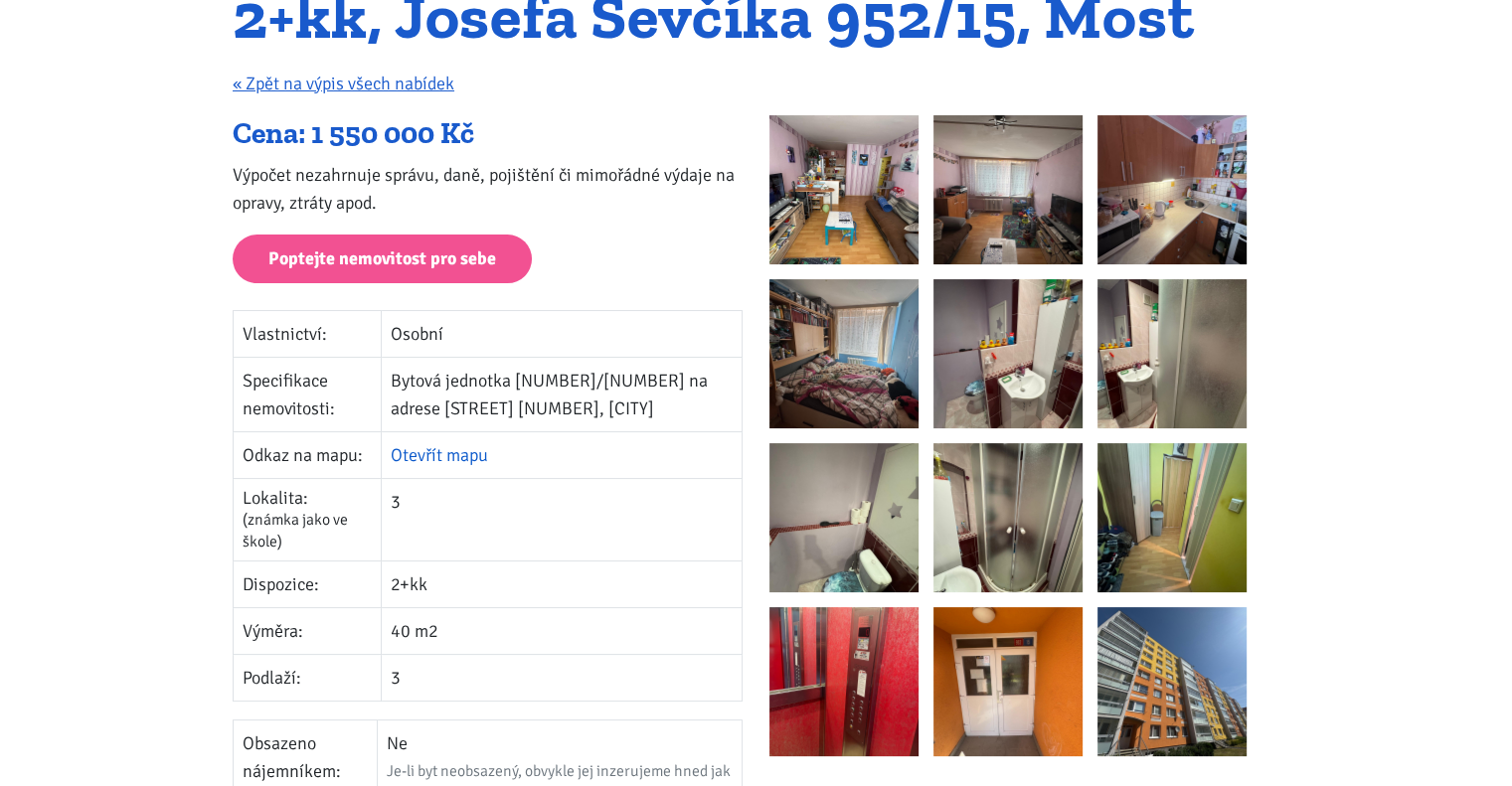 click on "Otevřít mapu" at bounding box center [439, 455] 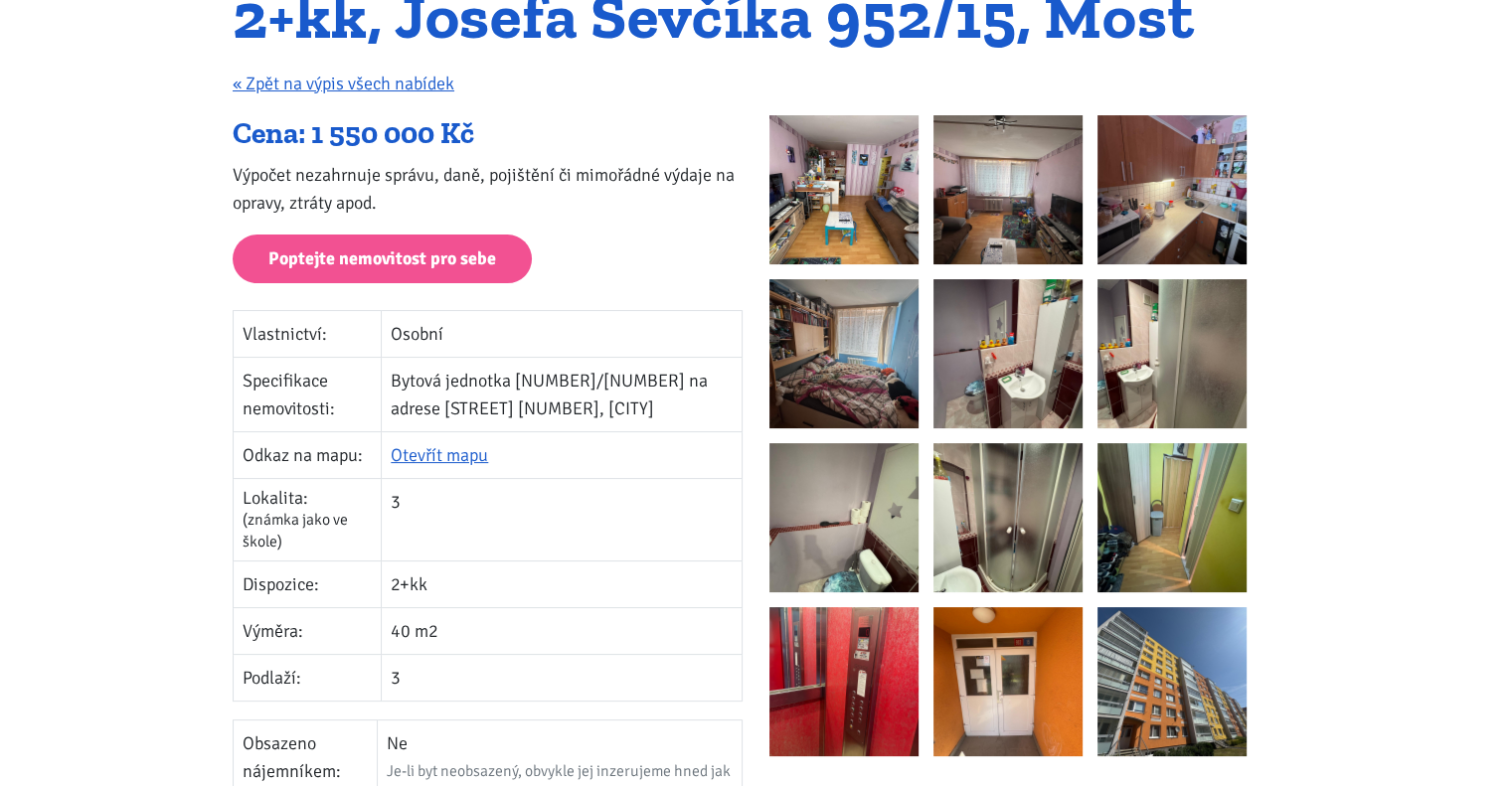 click at bounding box center (844, 190) 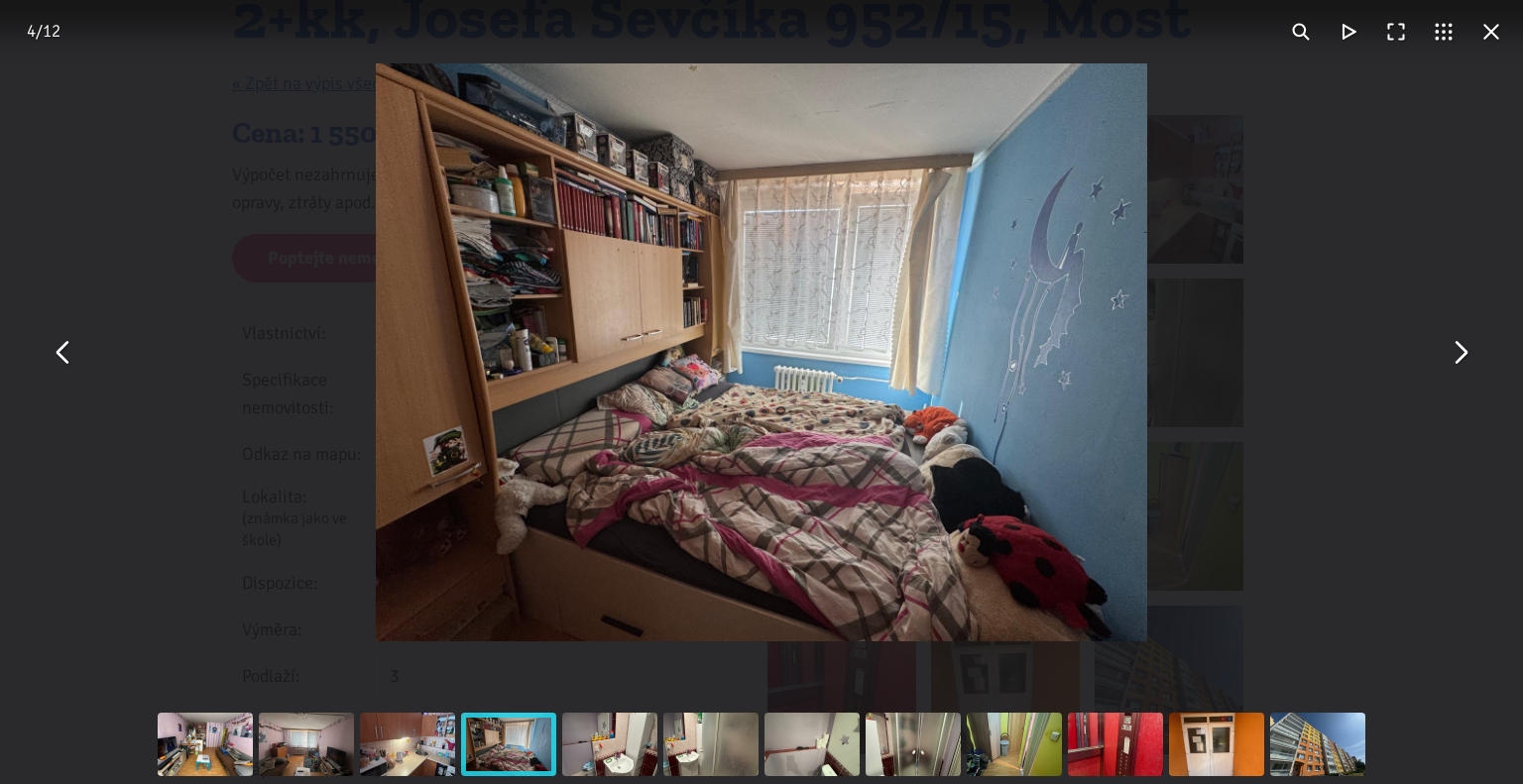 click at bounding box center [1491, 32] 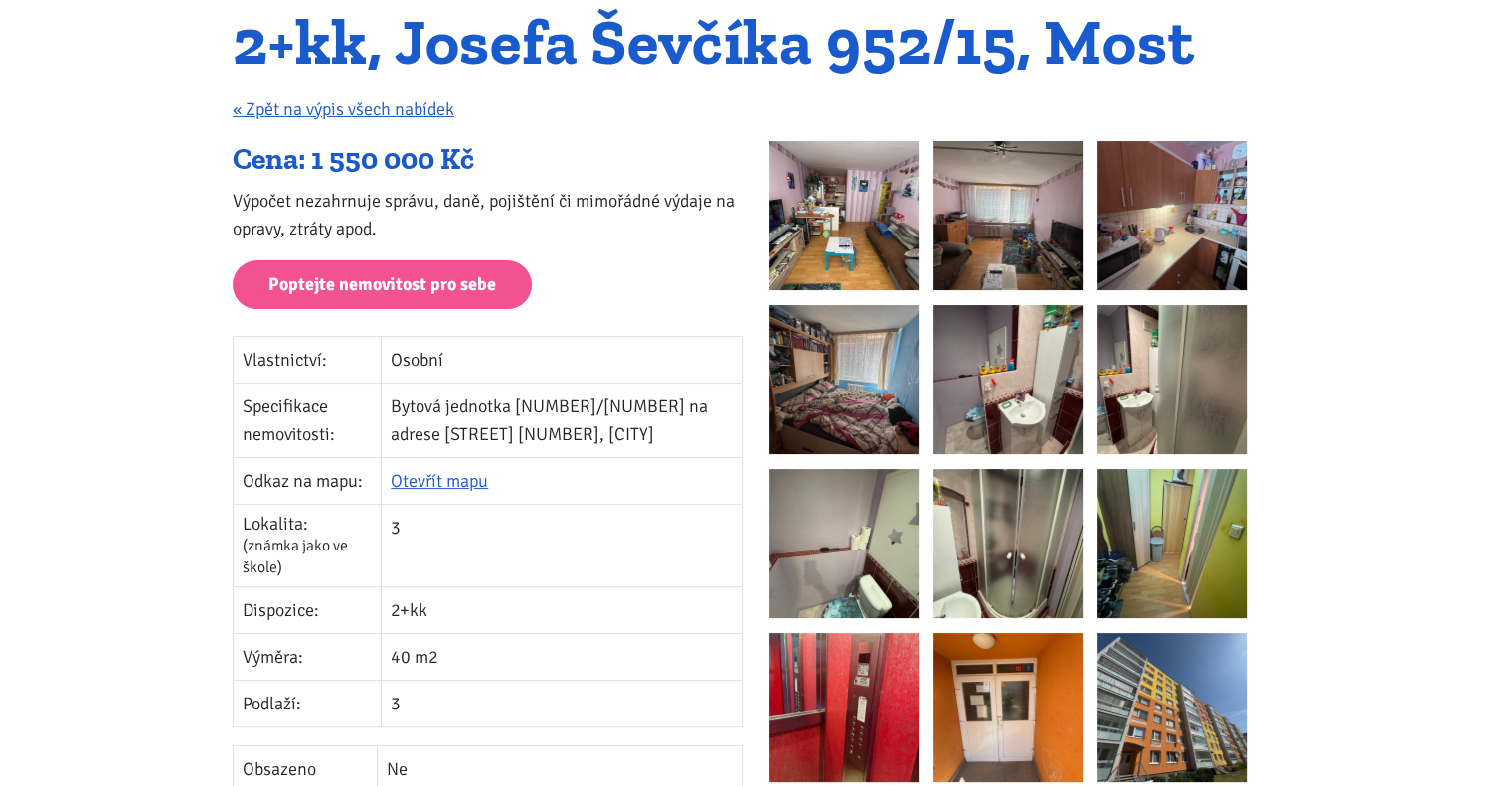 scroll, scrollTop: 235, scrollLeft: 0, axis: vertical 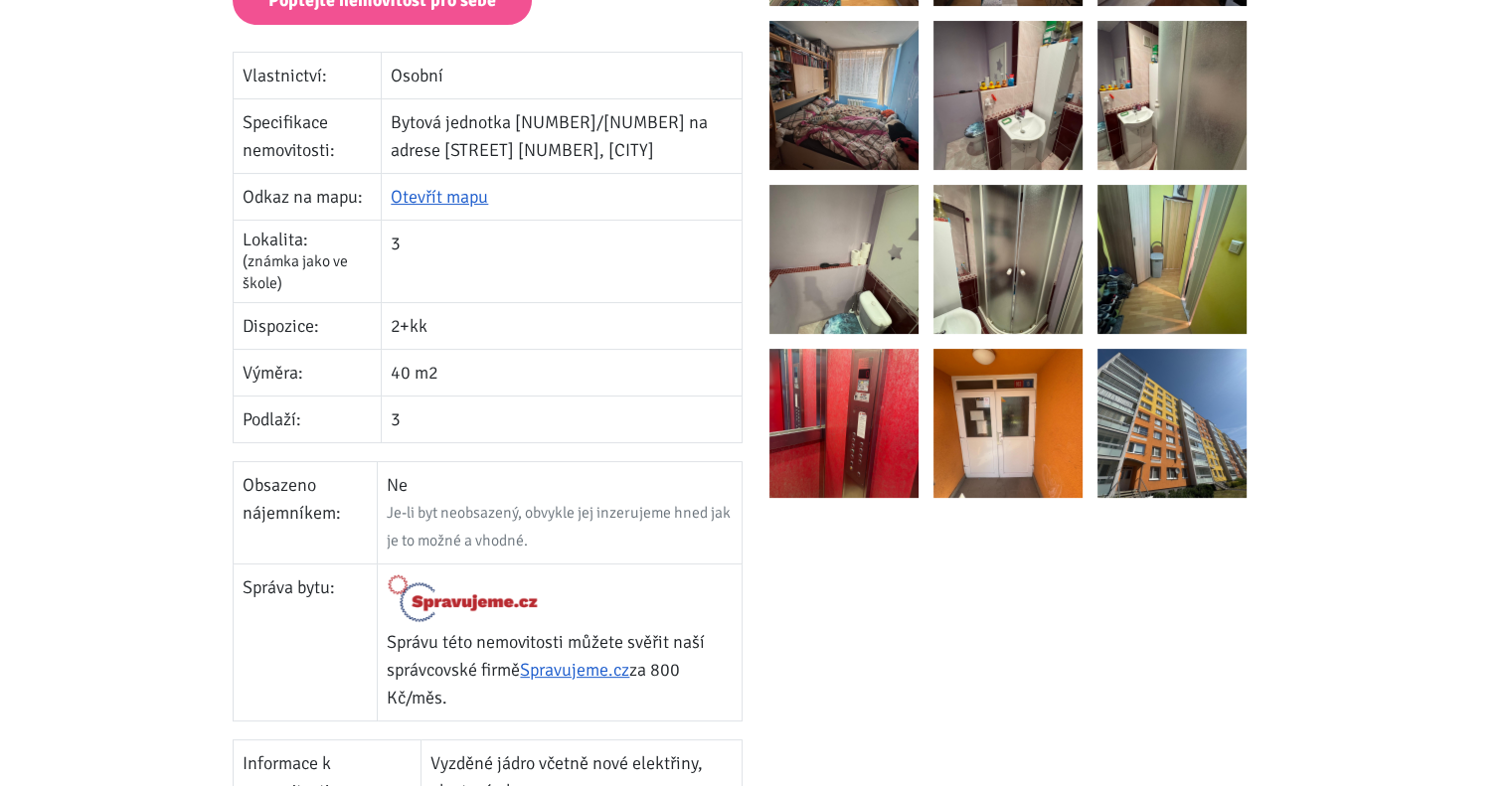 click at bounding box center [1008, 423] 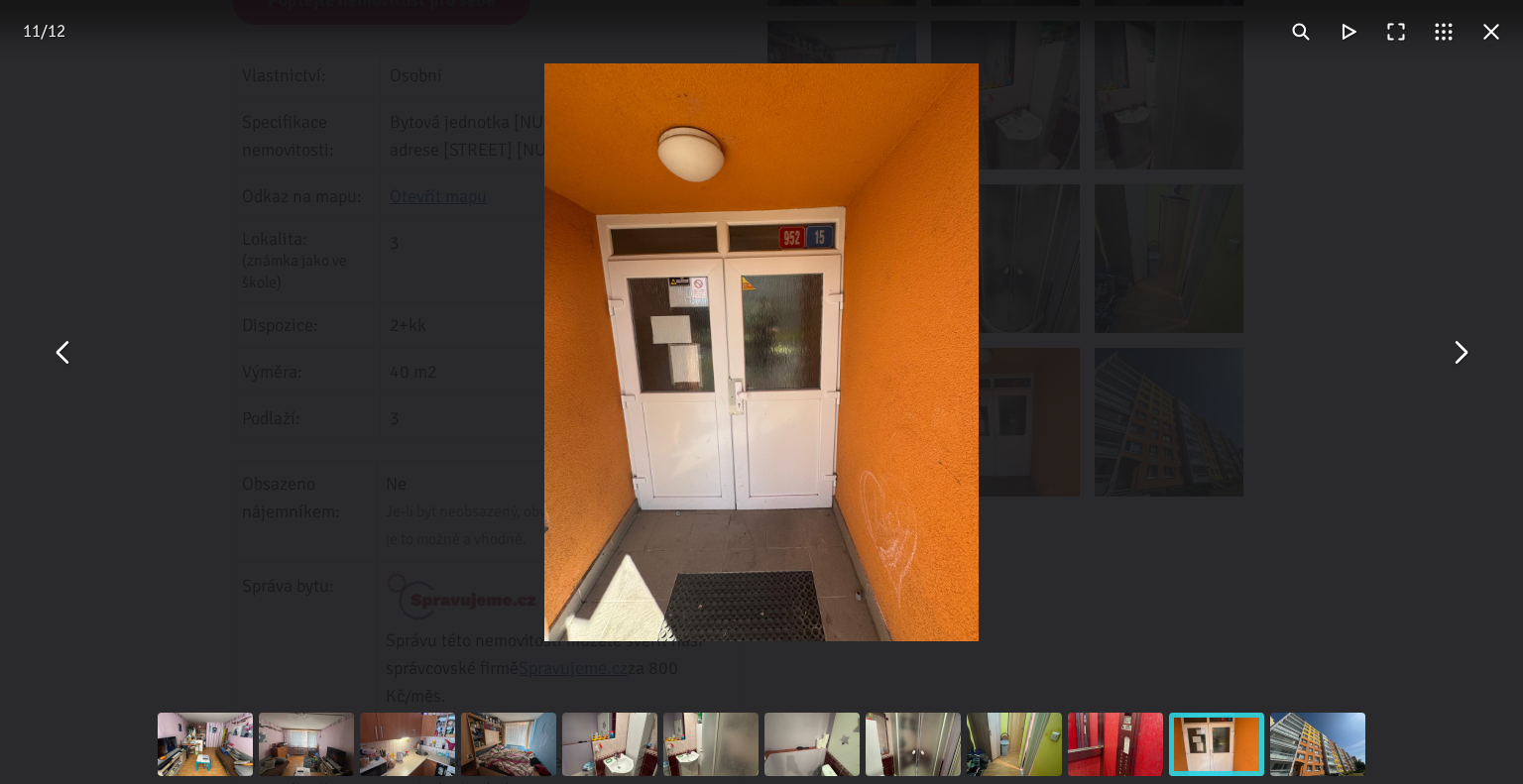 click at bounding box center [1460, 353] 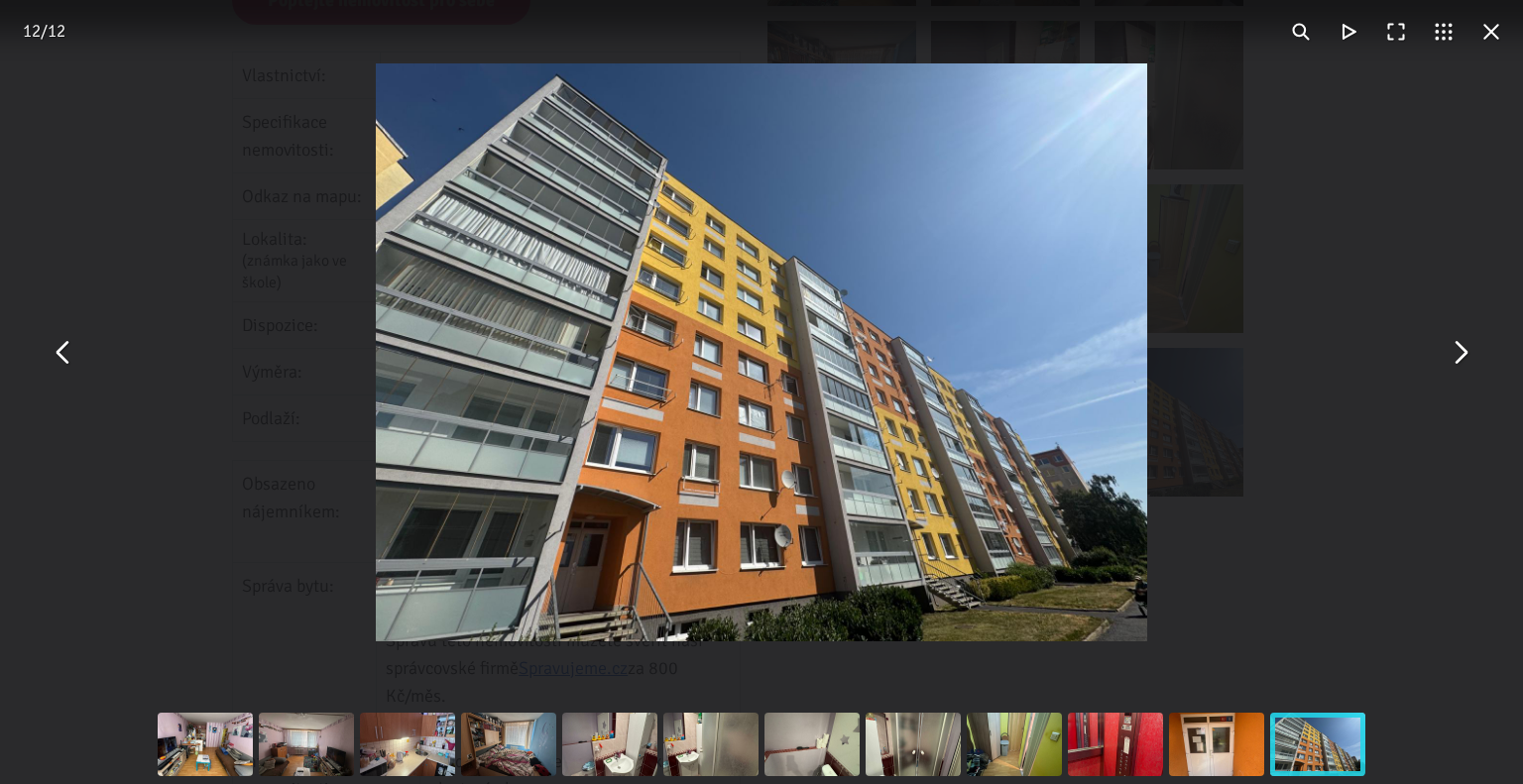click at bounding box center (1460, 353) 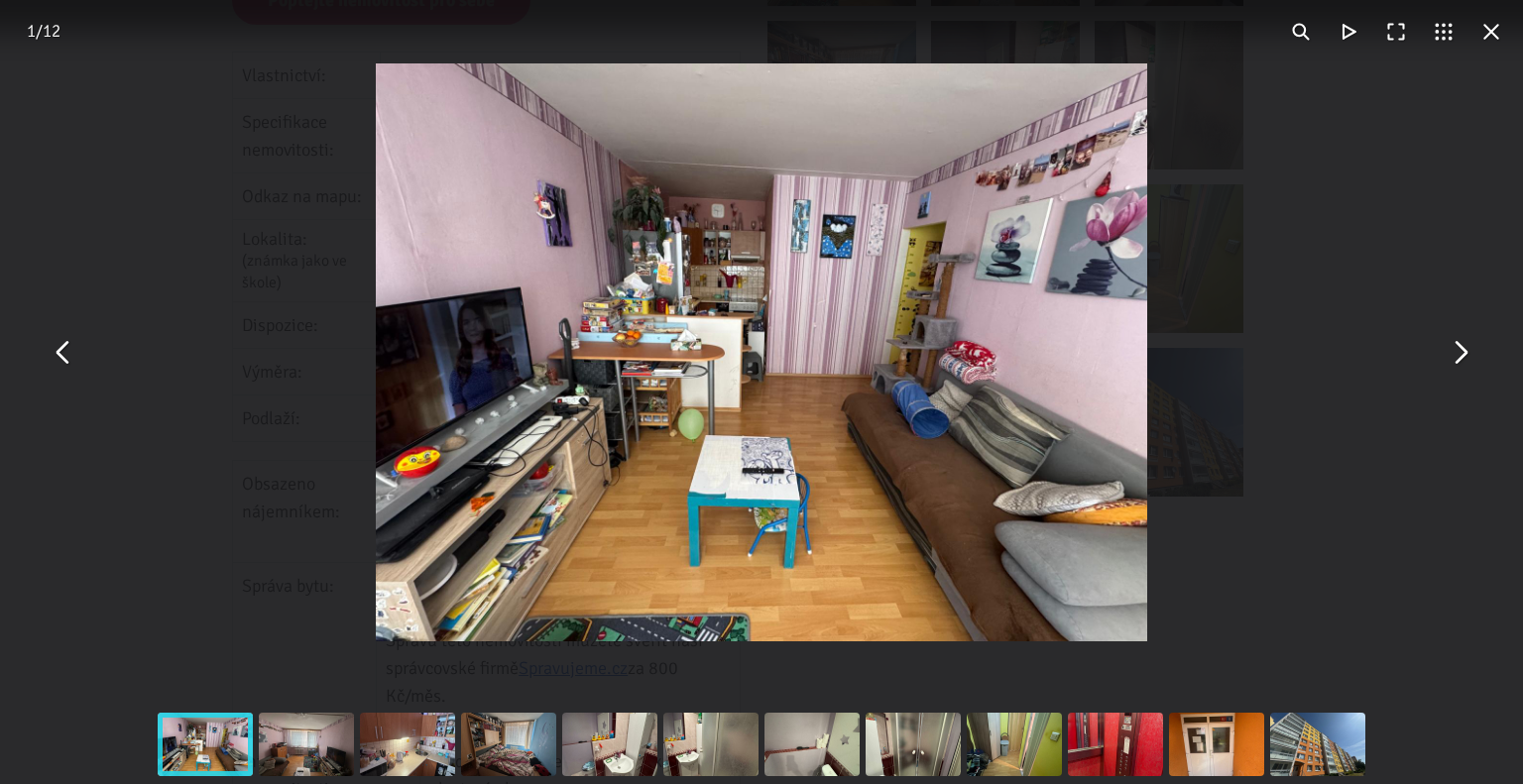 click at bounding box center [1460, 353] 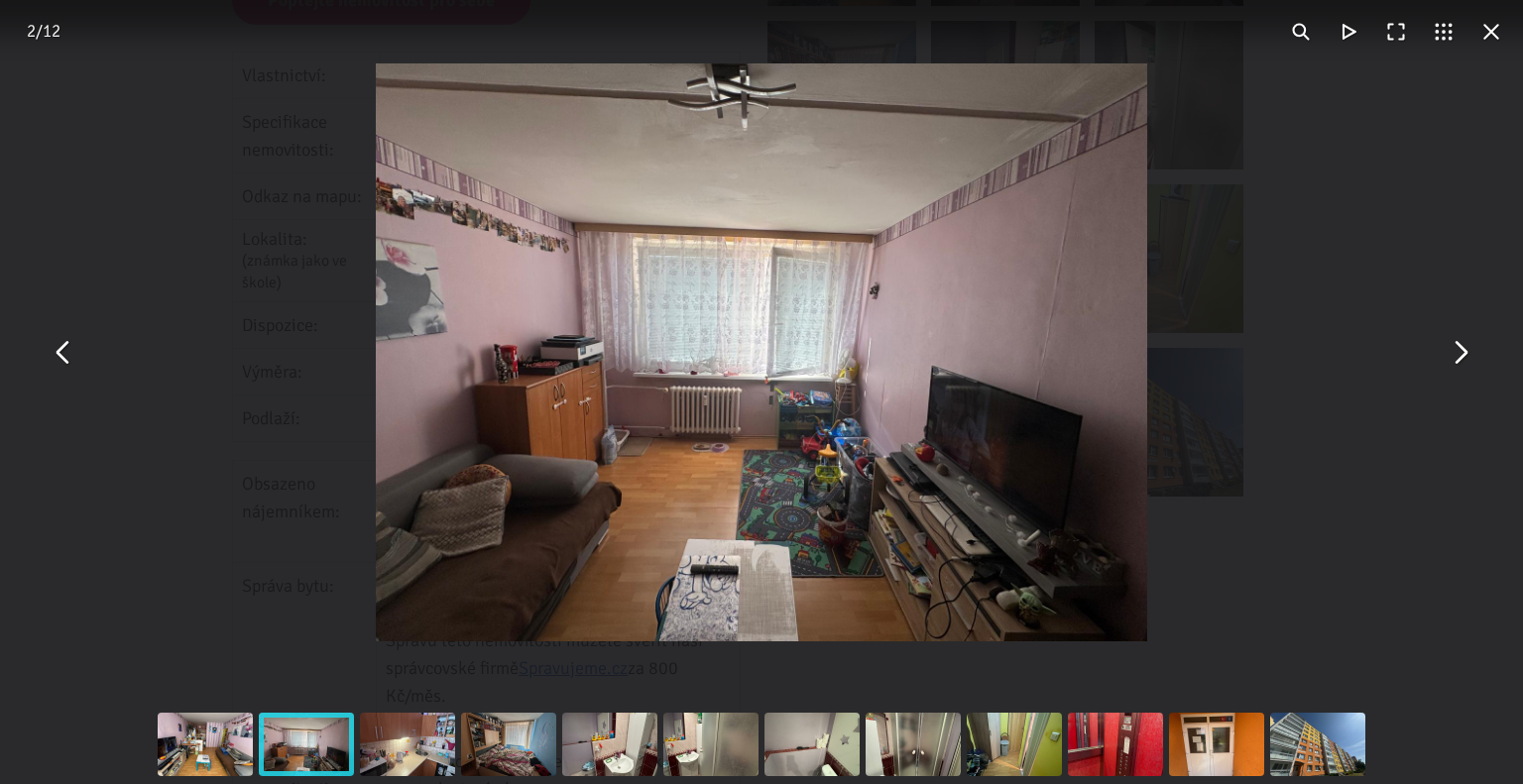 click at bounding box center (1460, 353) 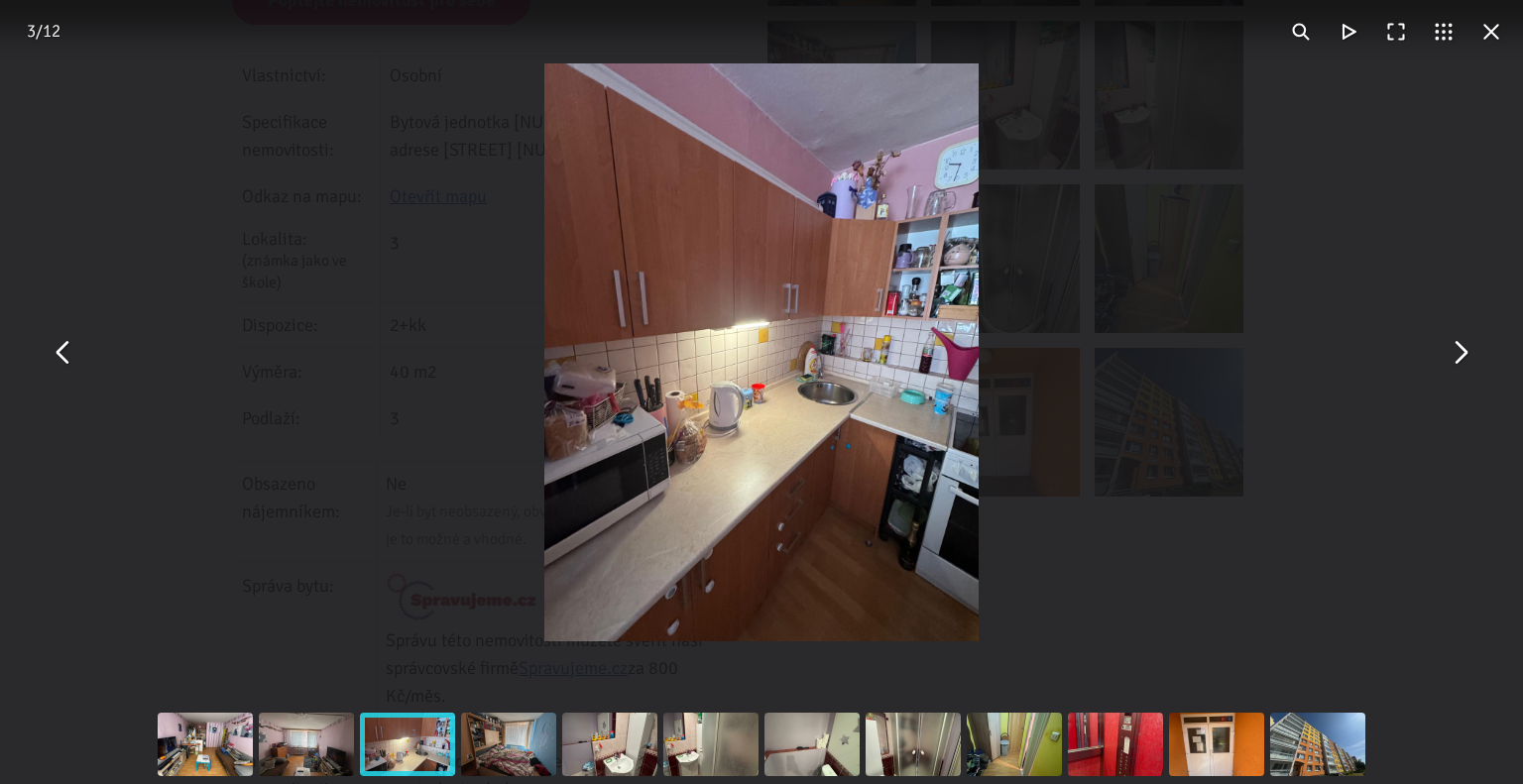 click at bounding box center [1460, 353] 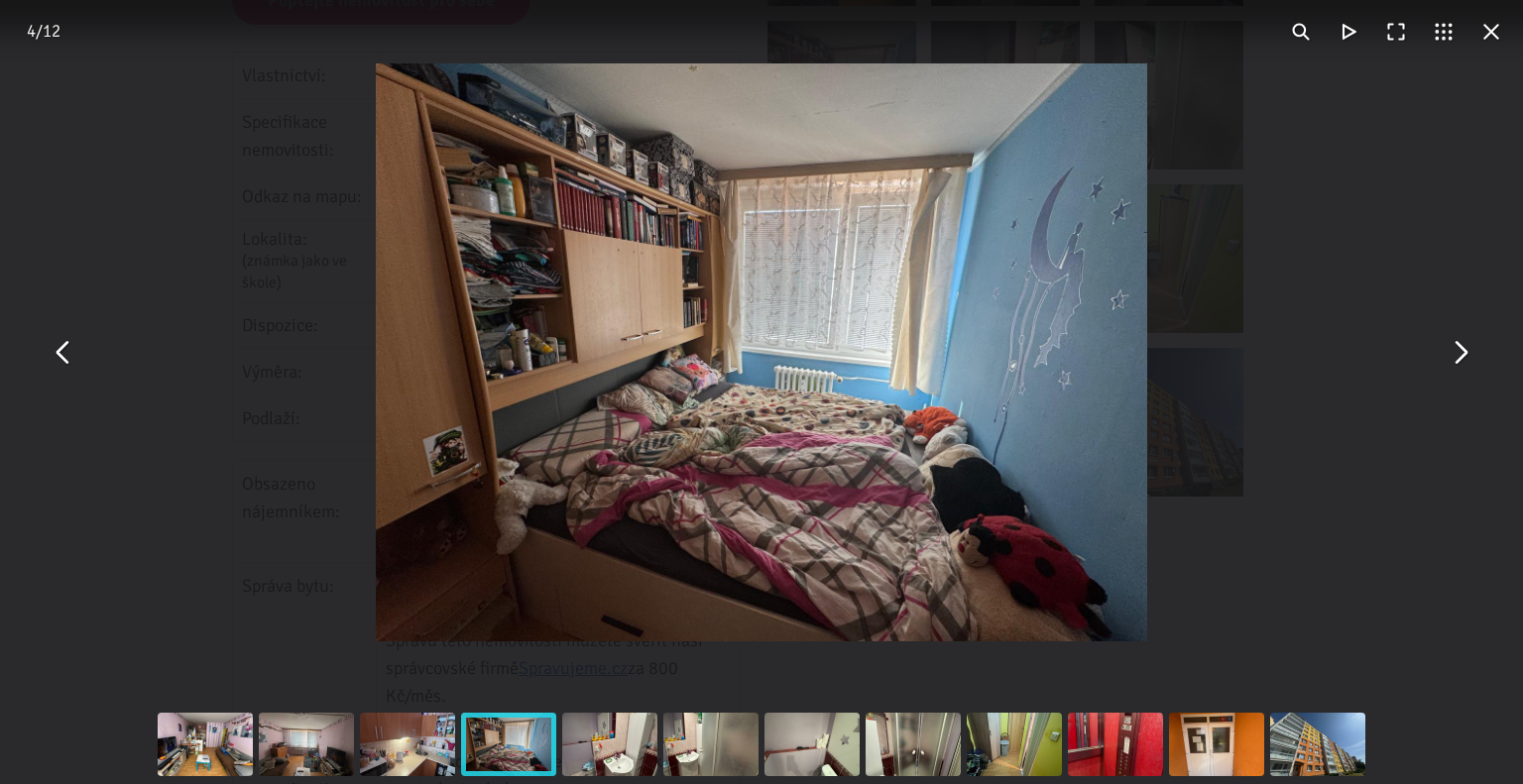 click at bounding box center [1460, 353] 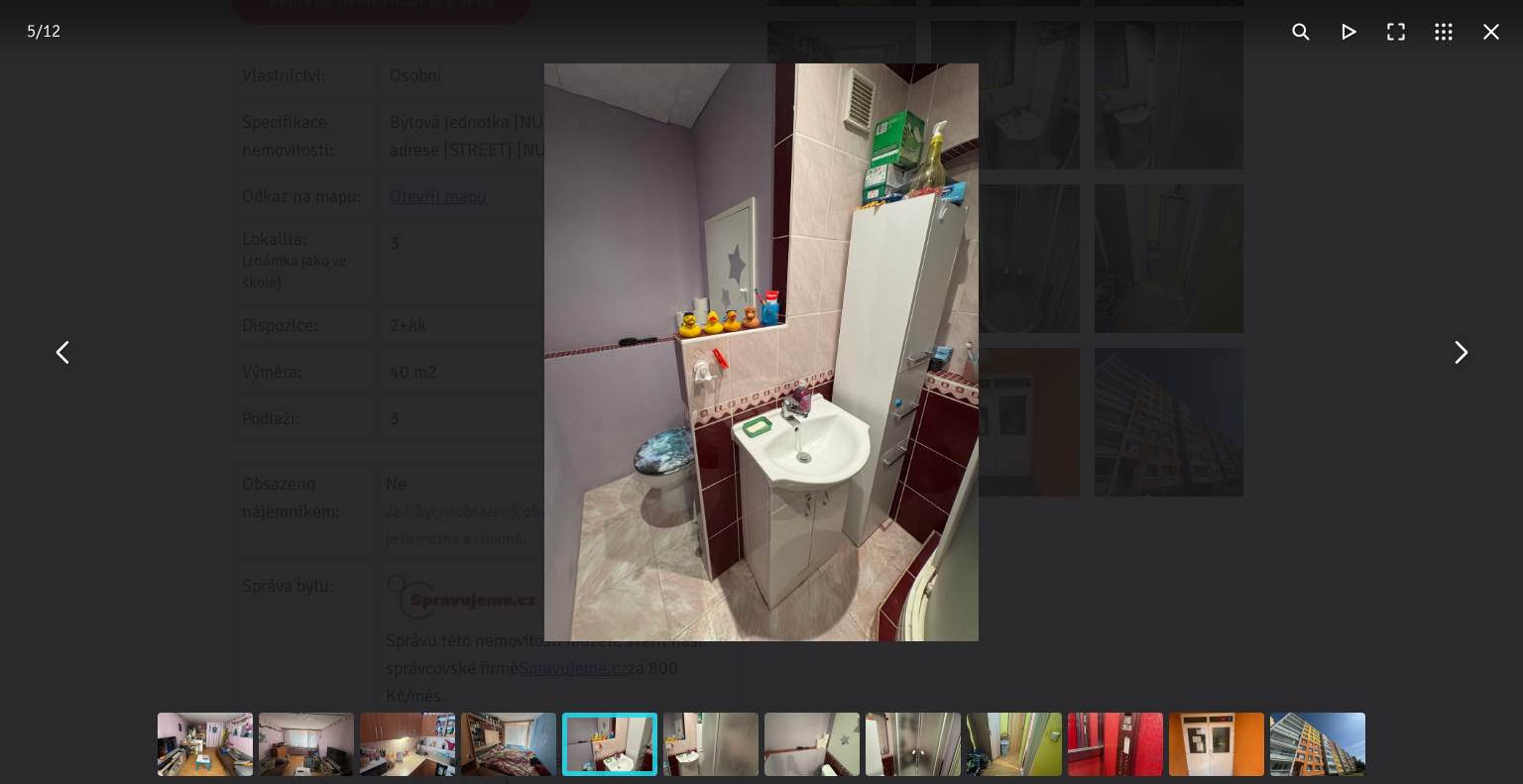 click at bounding box center (1460, 353) 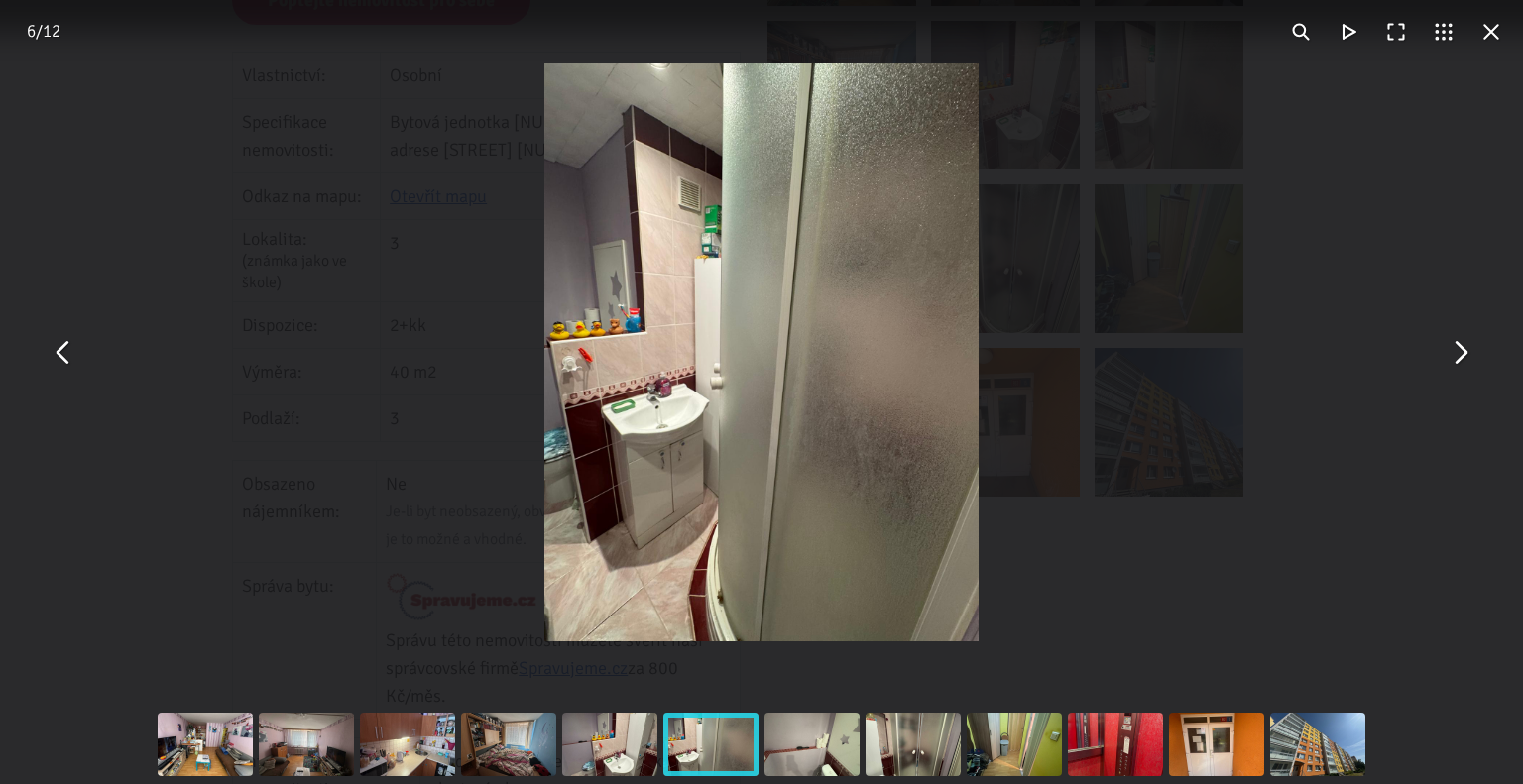 click at bounding box center (762, 352) 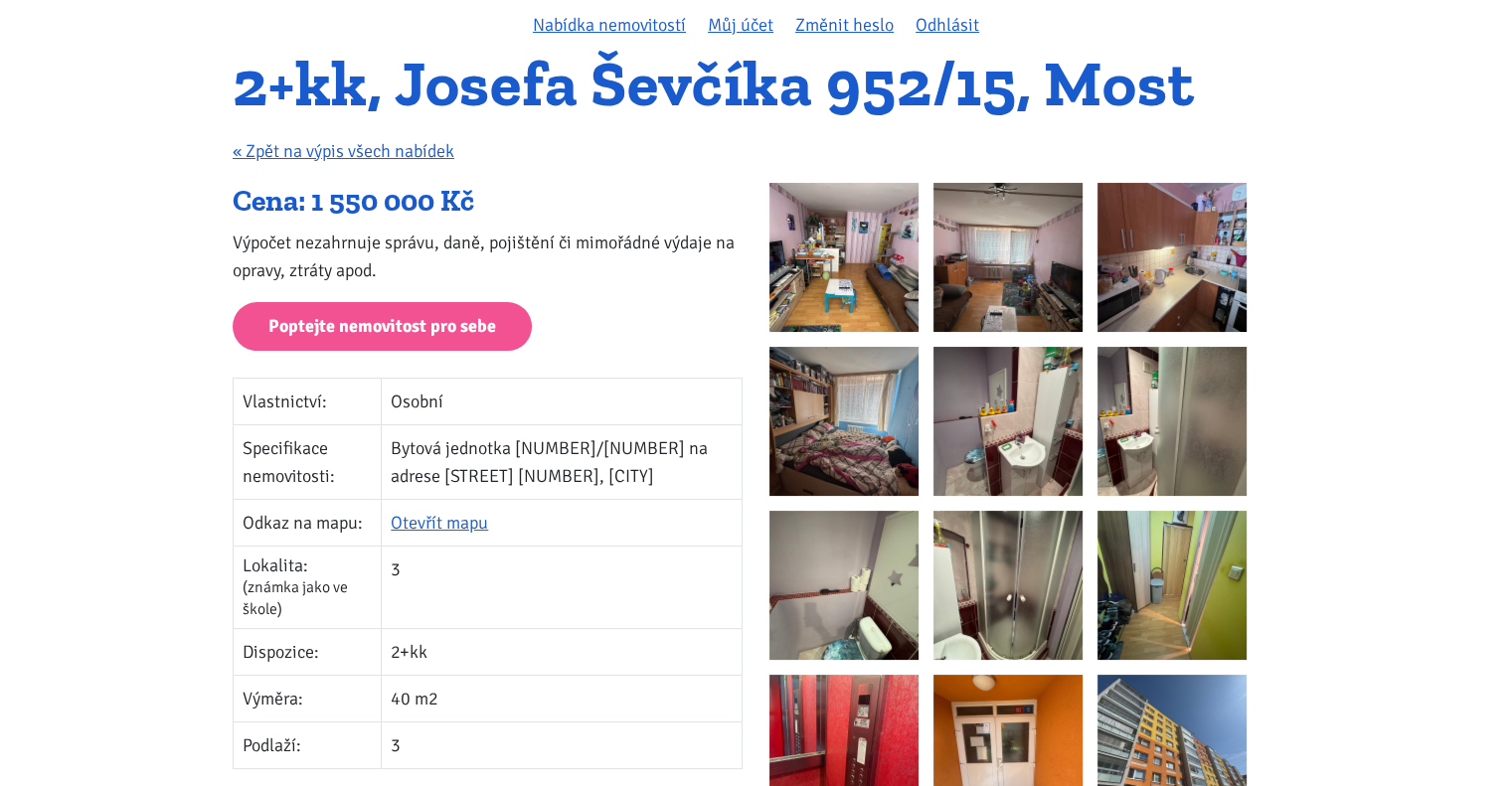 scroll, scrollTop: 163, scrollLeft: 0, axis: vertical 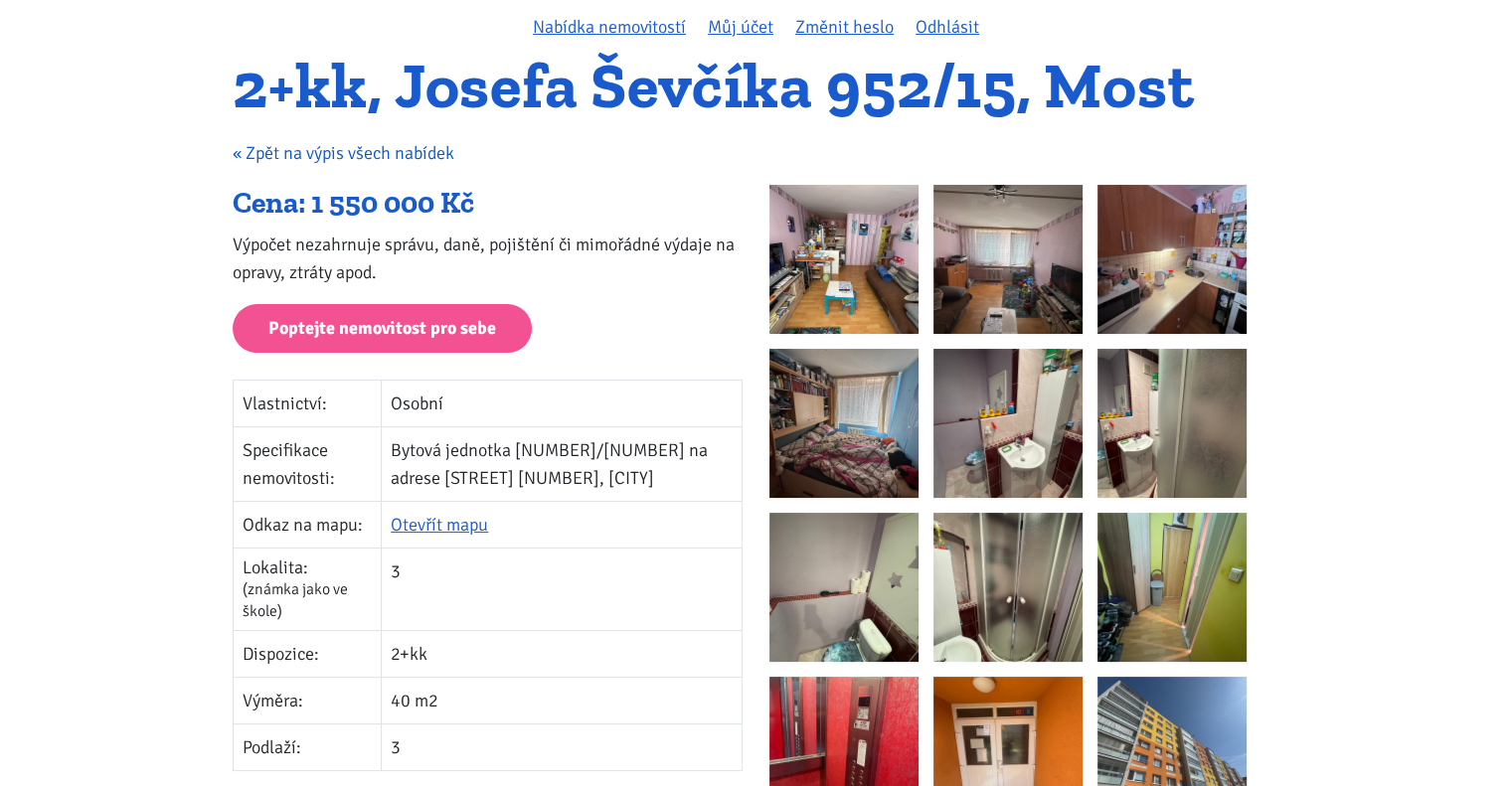 click on "« Zpět na výpis všech nabídek" at bounding box center [343, 153] 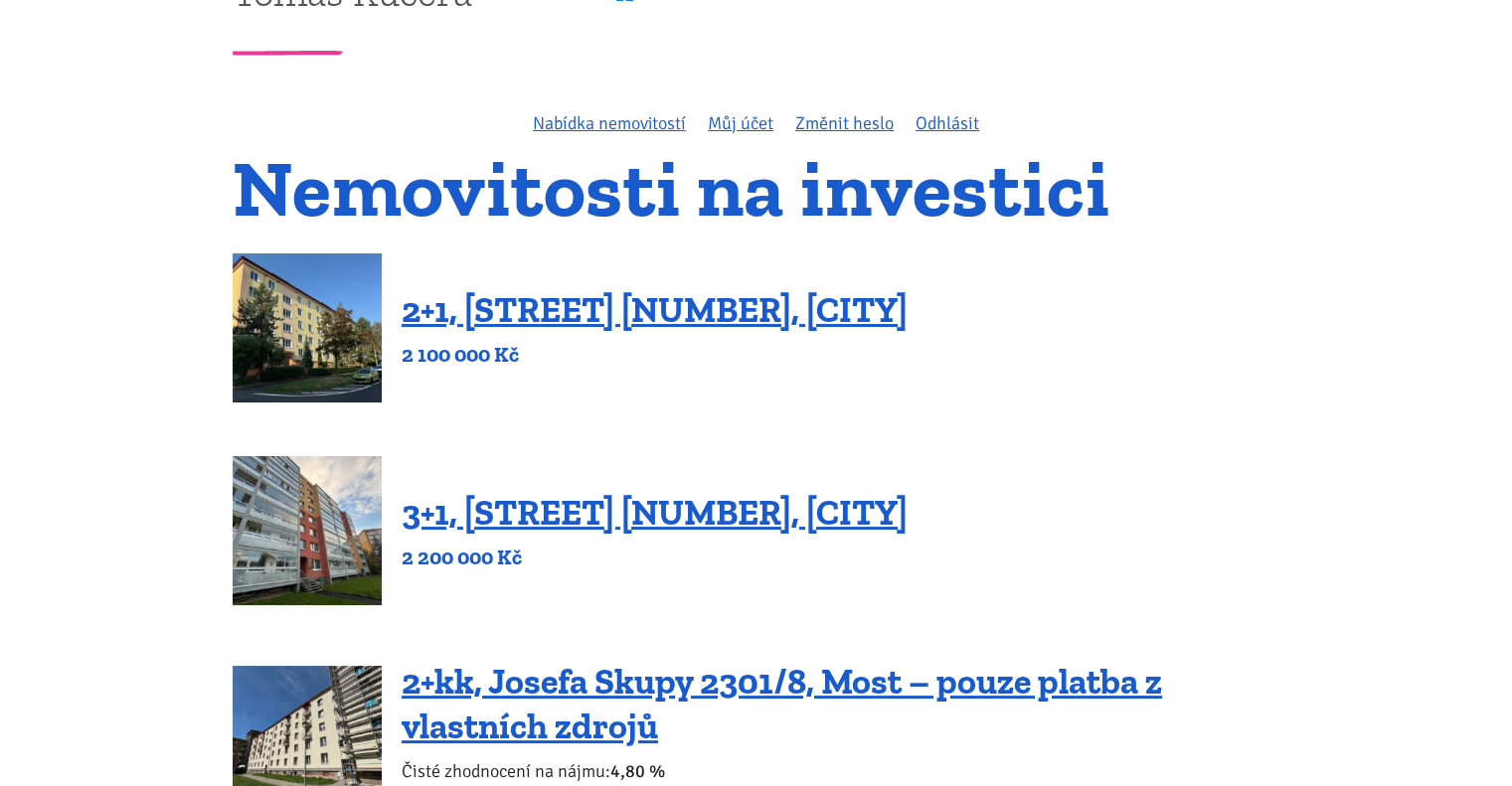 scroll, scrollTop: 72, scrollLeft: 0, axis: vertical 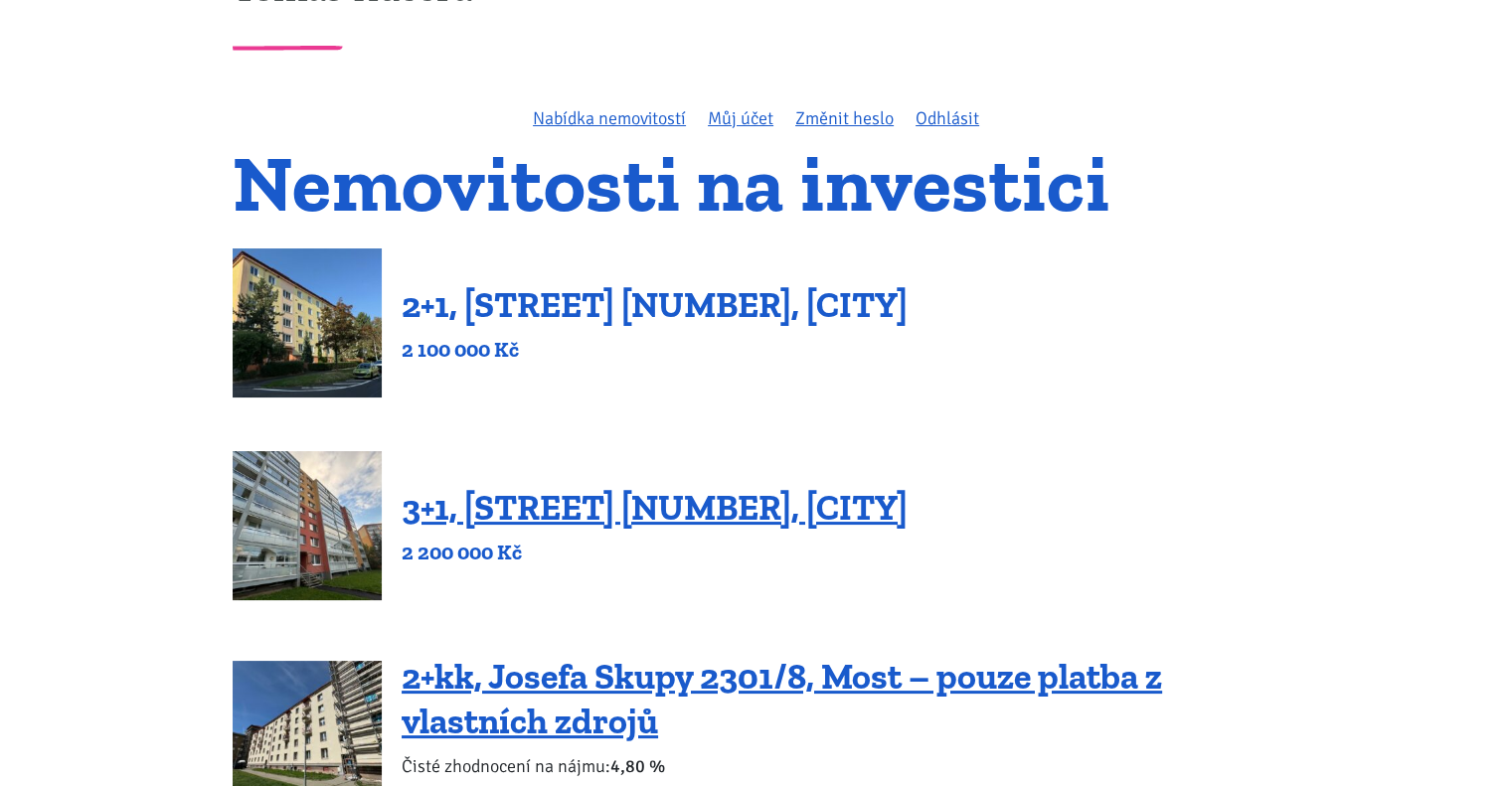 click on "2+1, M. G. Dobnera 2557/5, Most" at bounding box center [654, 304] 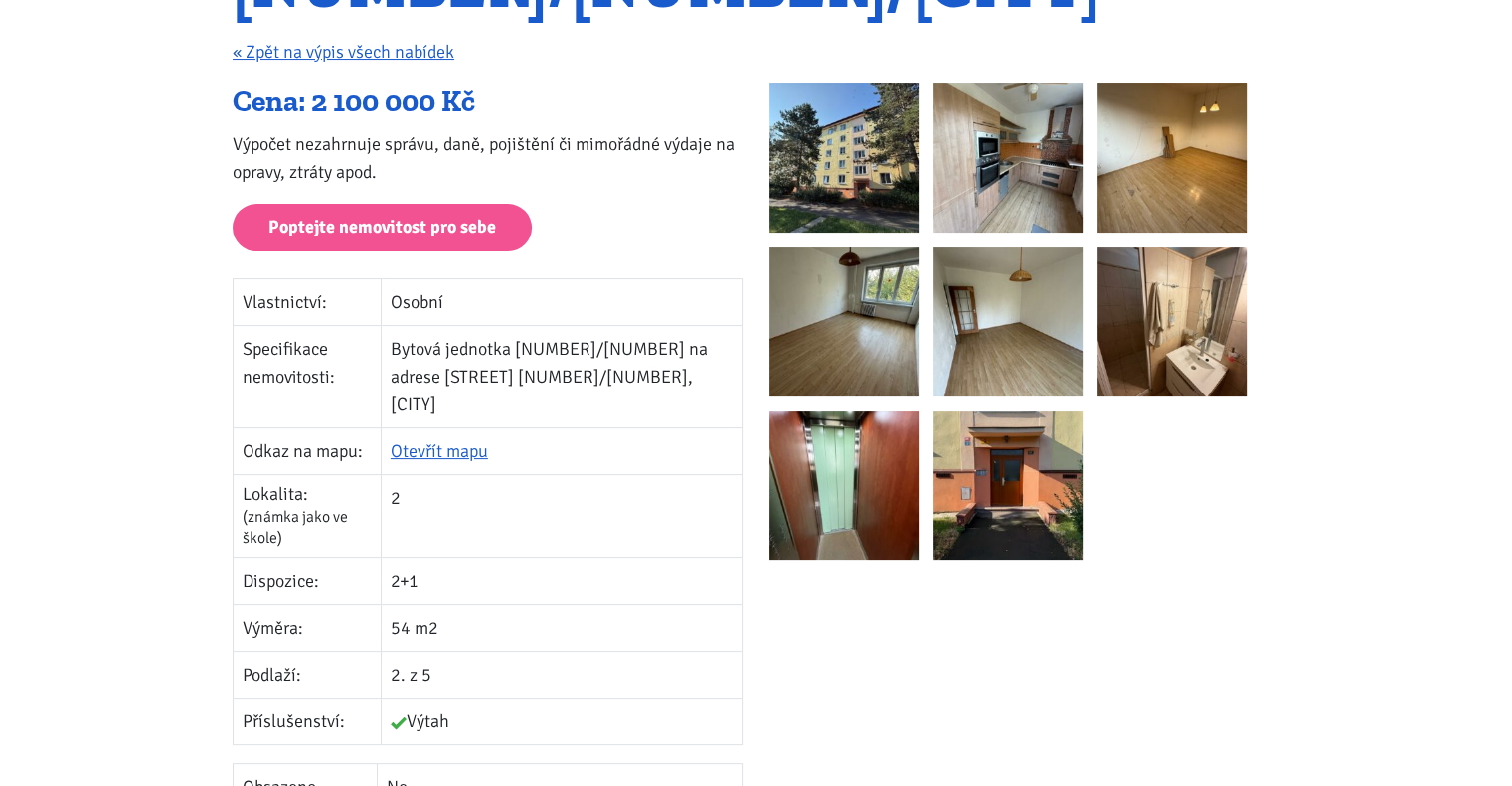 scroll, scrollTop: 329, scrollLeft: 0, axis: vertical 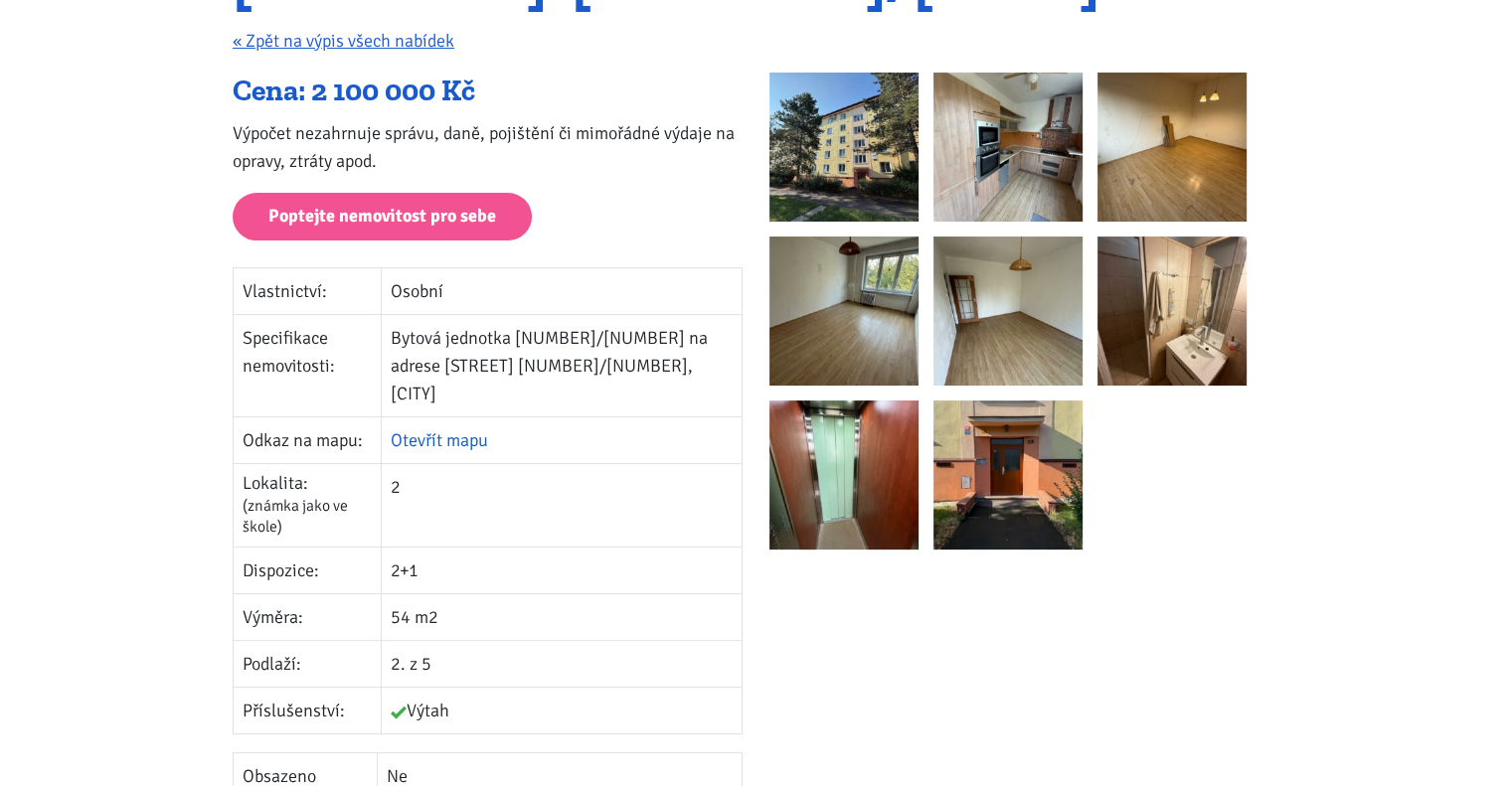 click on "Otevřít mapu" at bounding box center [439, 440] 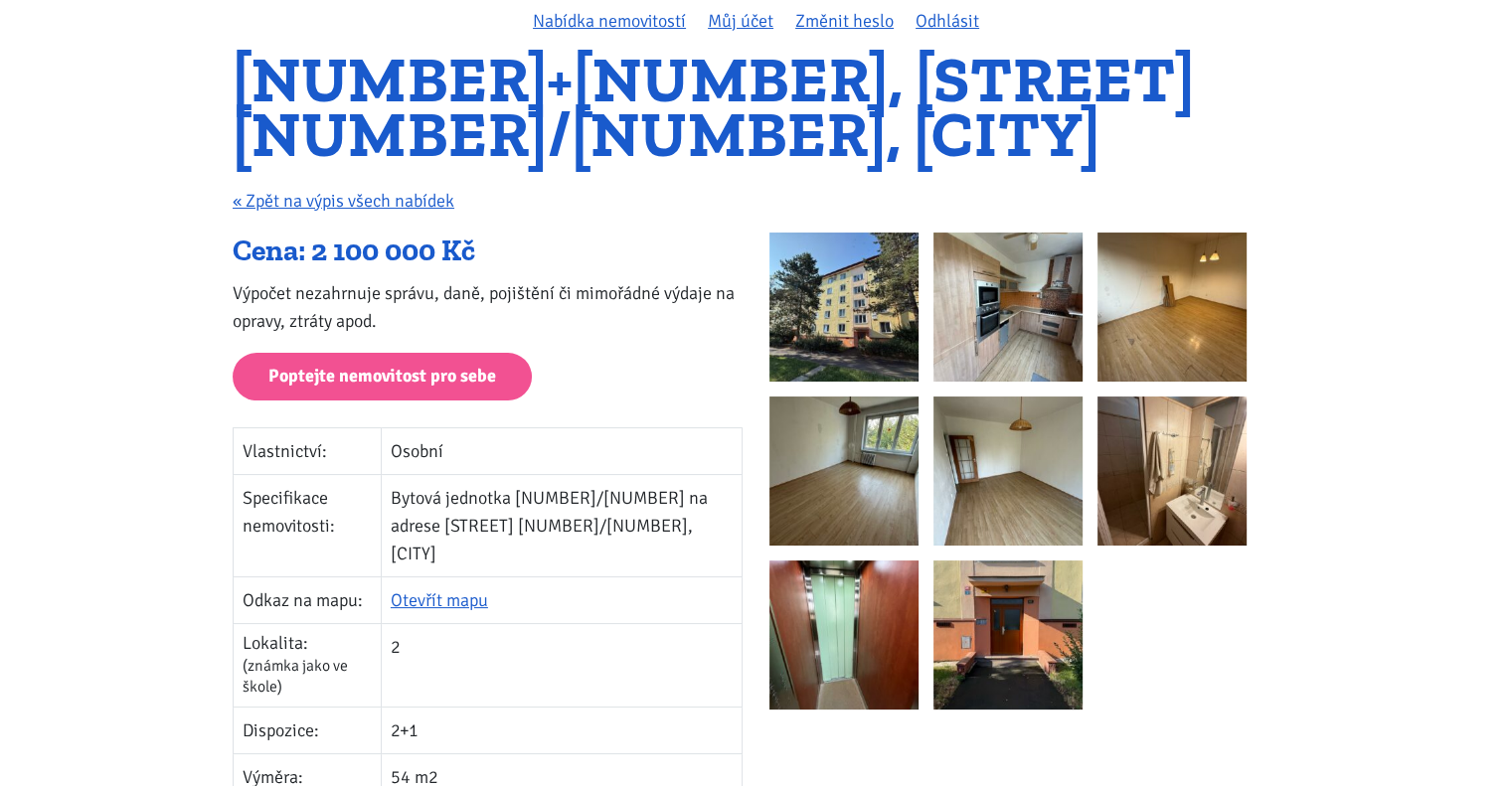 scroll, scrollTop: 163, scrollLeft: 0, axis: vertical 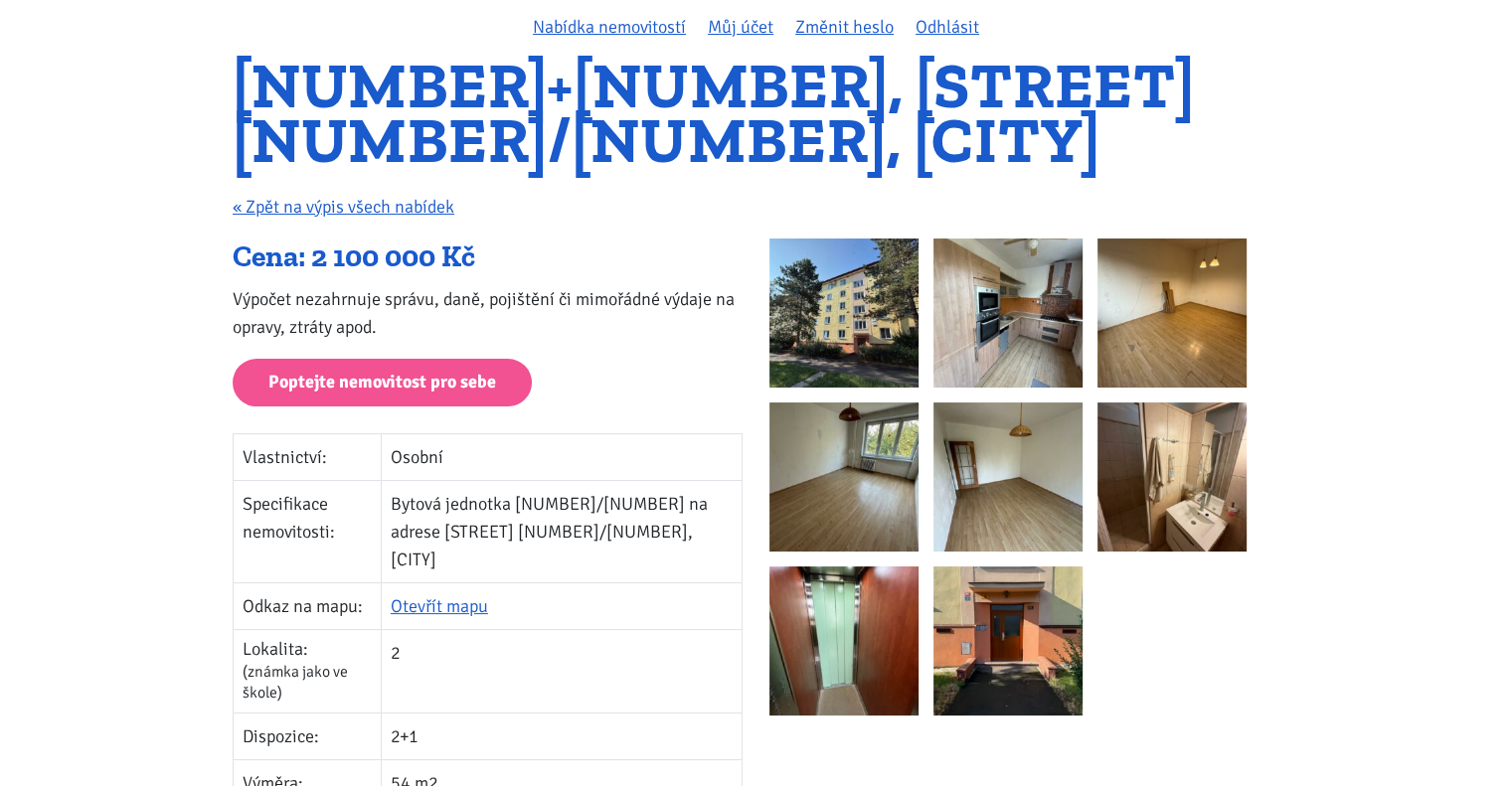 click at bounding box center [1172, 477] 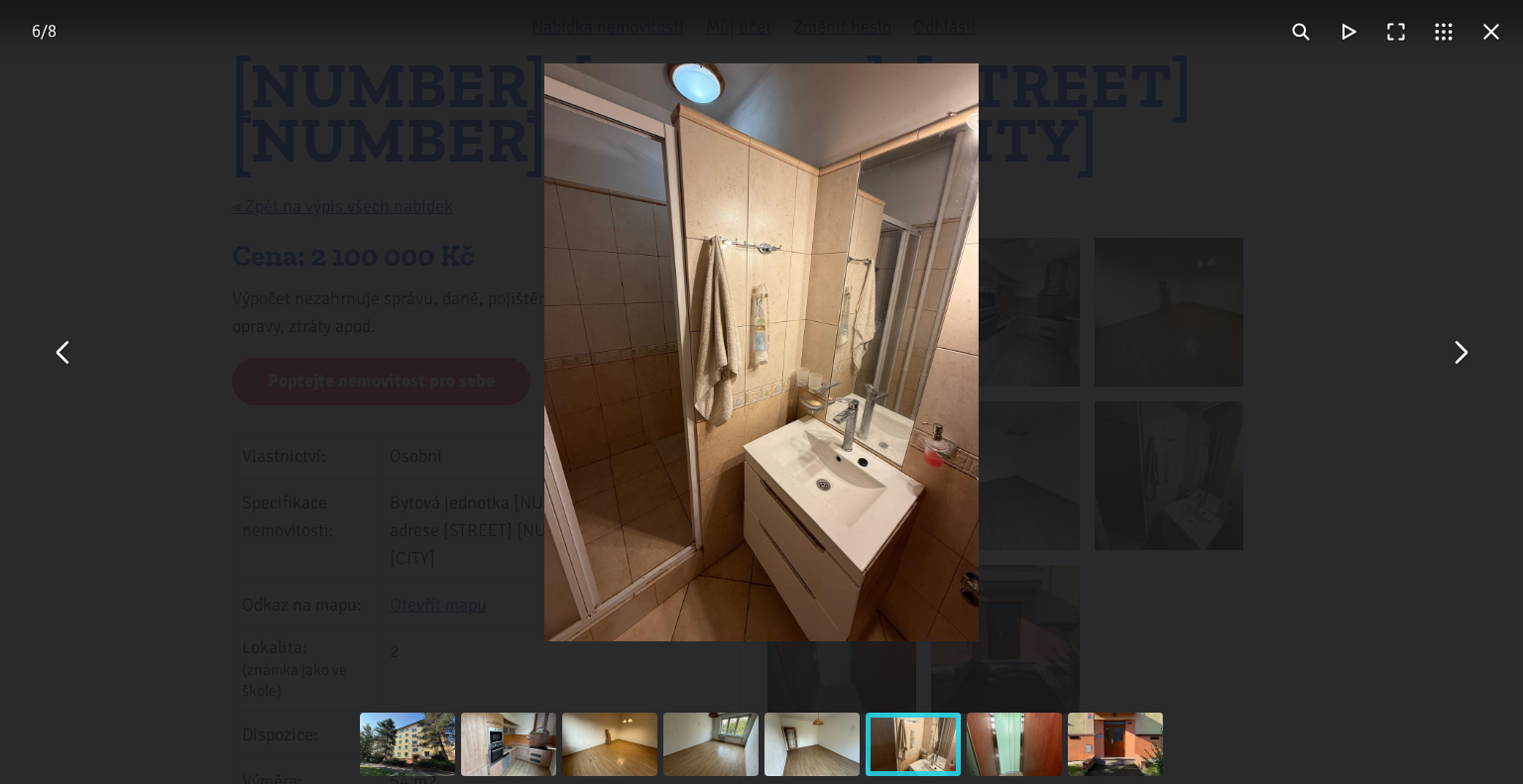 click at bounding box center [762, 352] 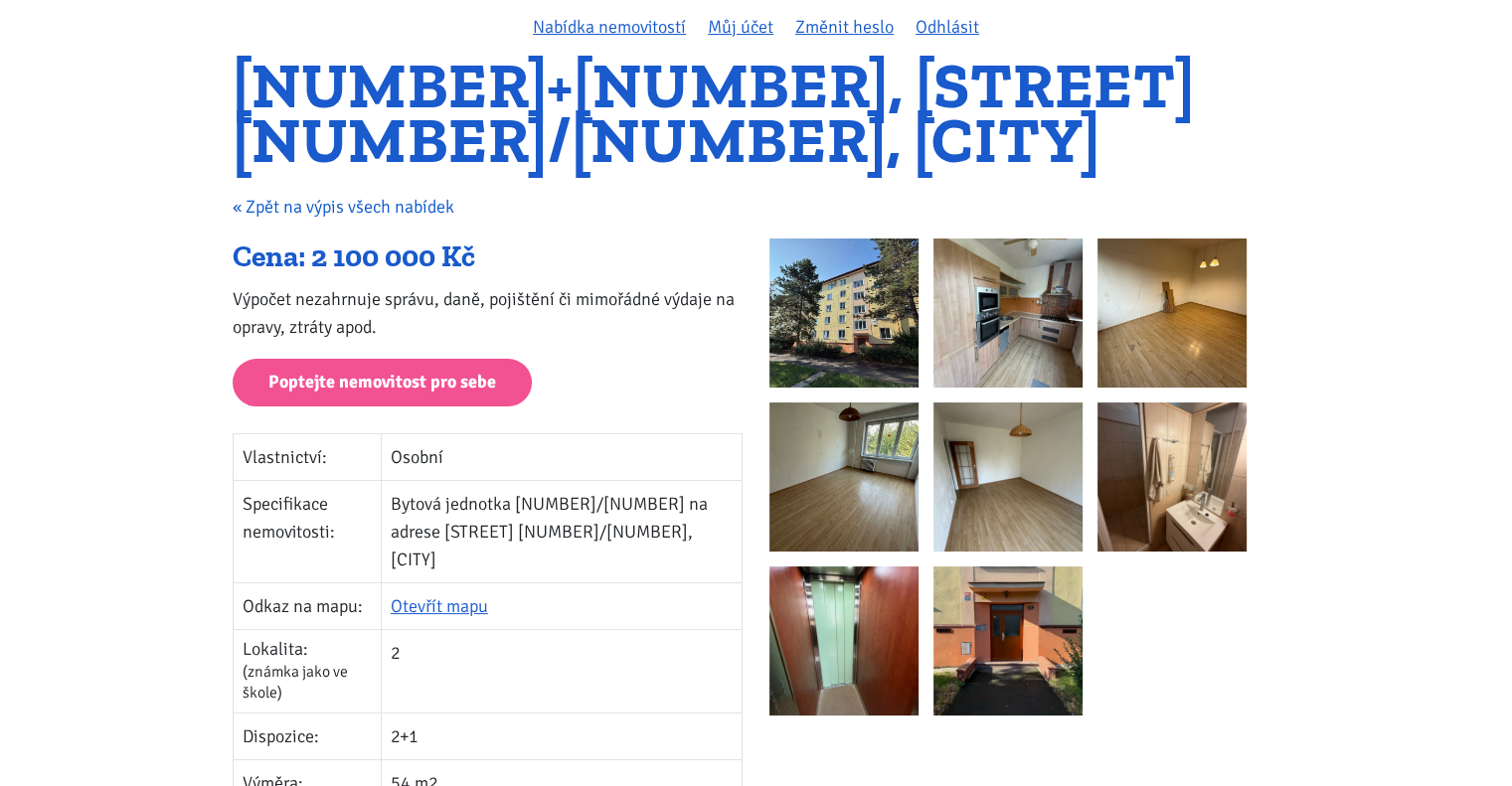 click on "« Zpět na výpis všech nabídek" at bounding box center [343, 207] 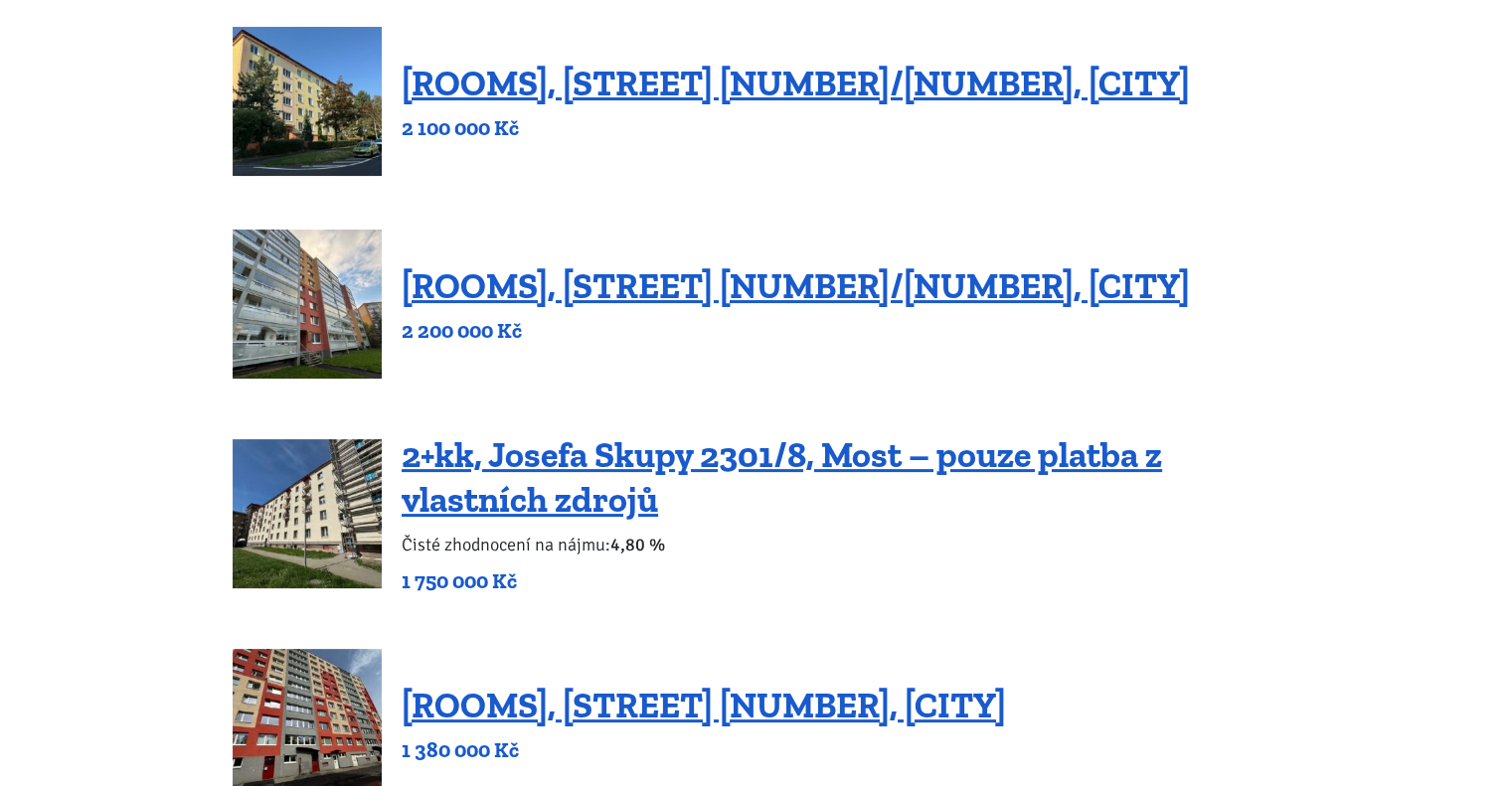 scroll, scrollTop: 294, scrollLeft: 0, axis: vertical 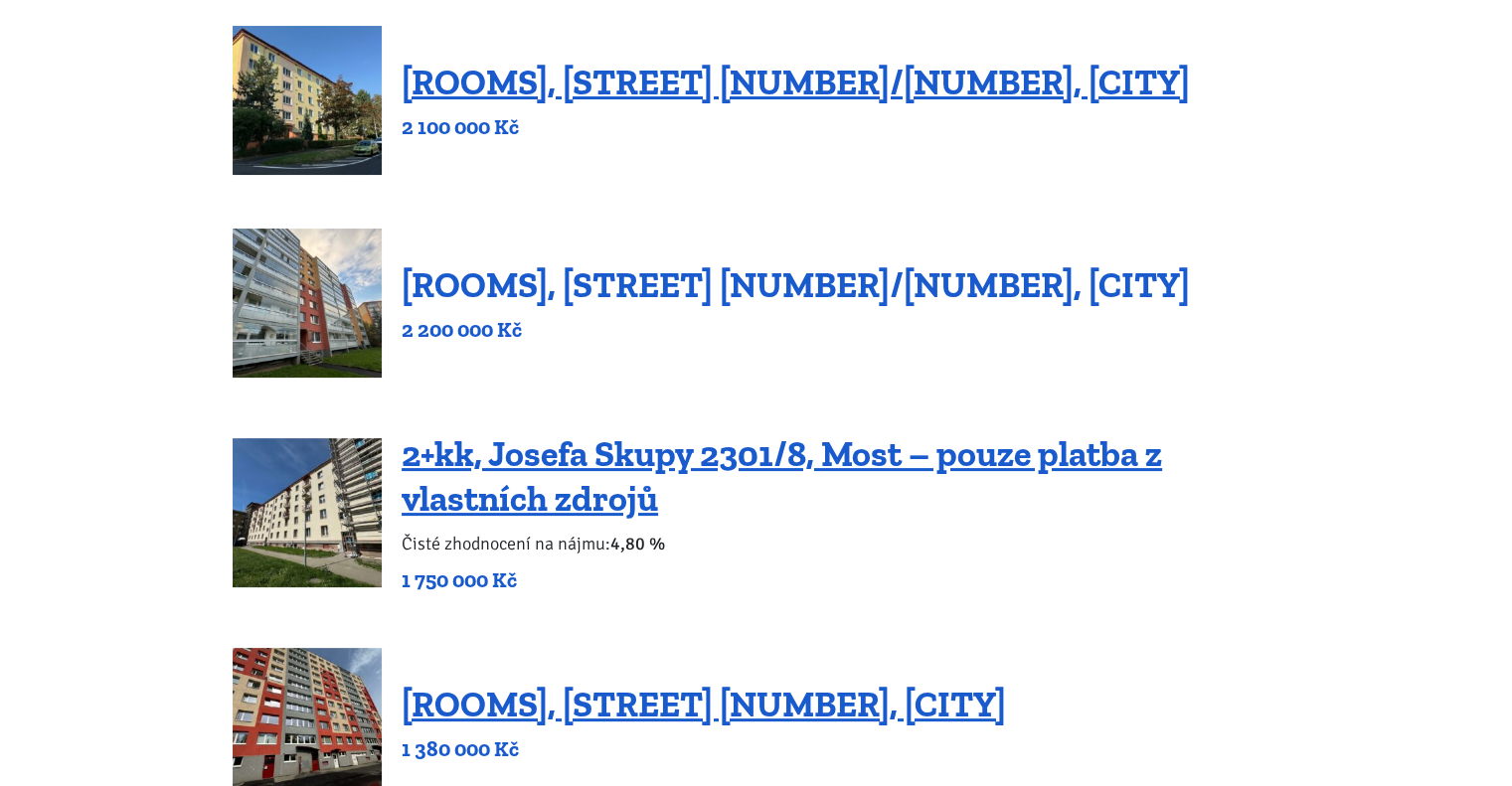 click on "[ROOMS], [STREET] [NUMBER]/[NUMBER], [CITY]" at bounding box center [795, 284] 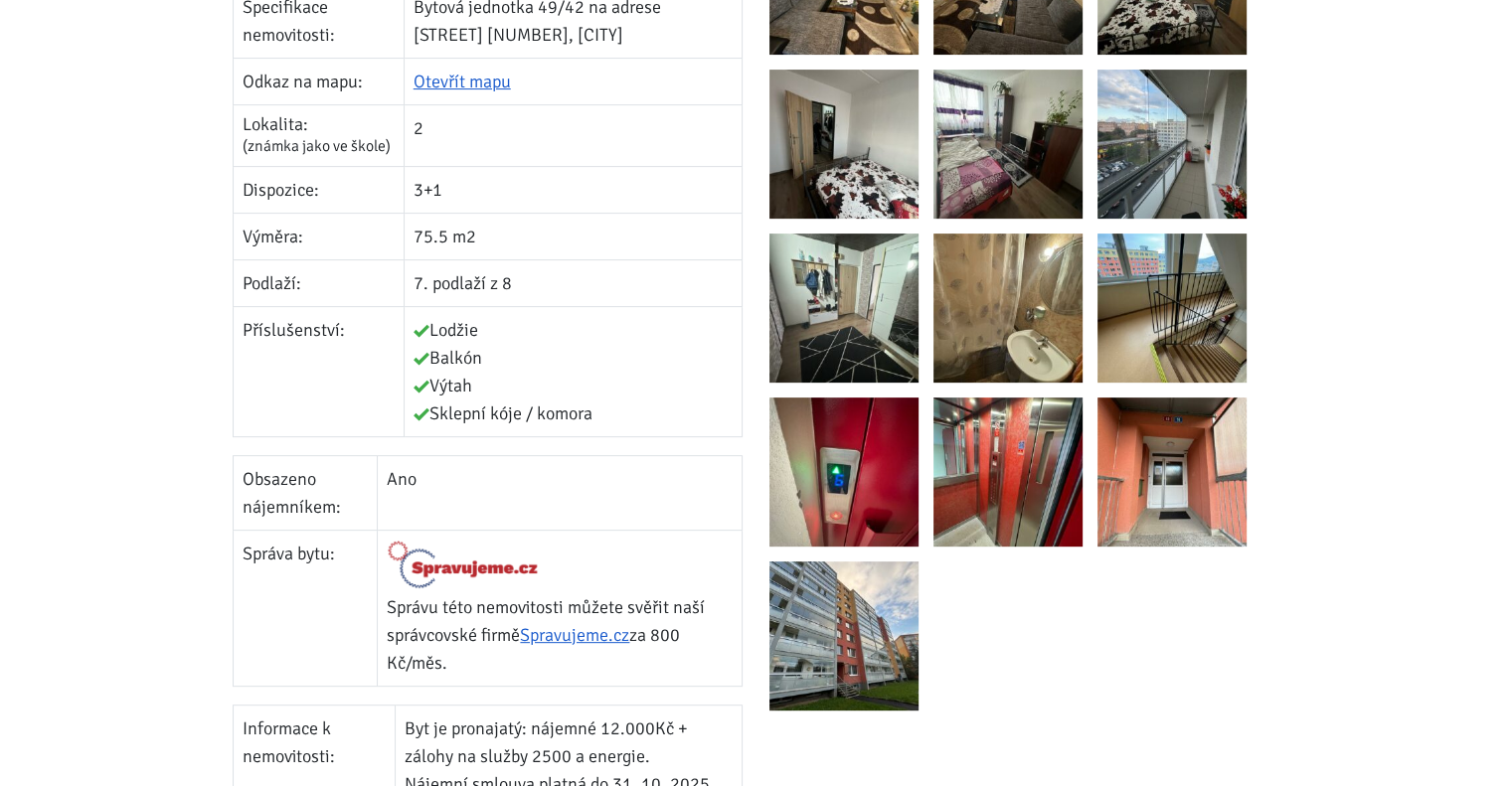 scroll, scrollTop: 608, scrollLeft: 0, axis: vertical 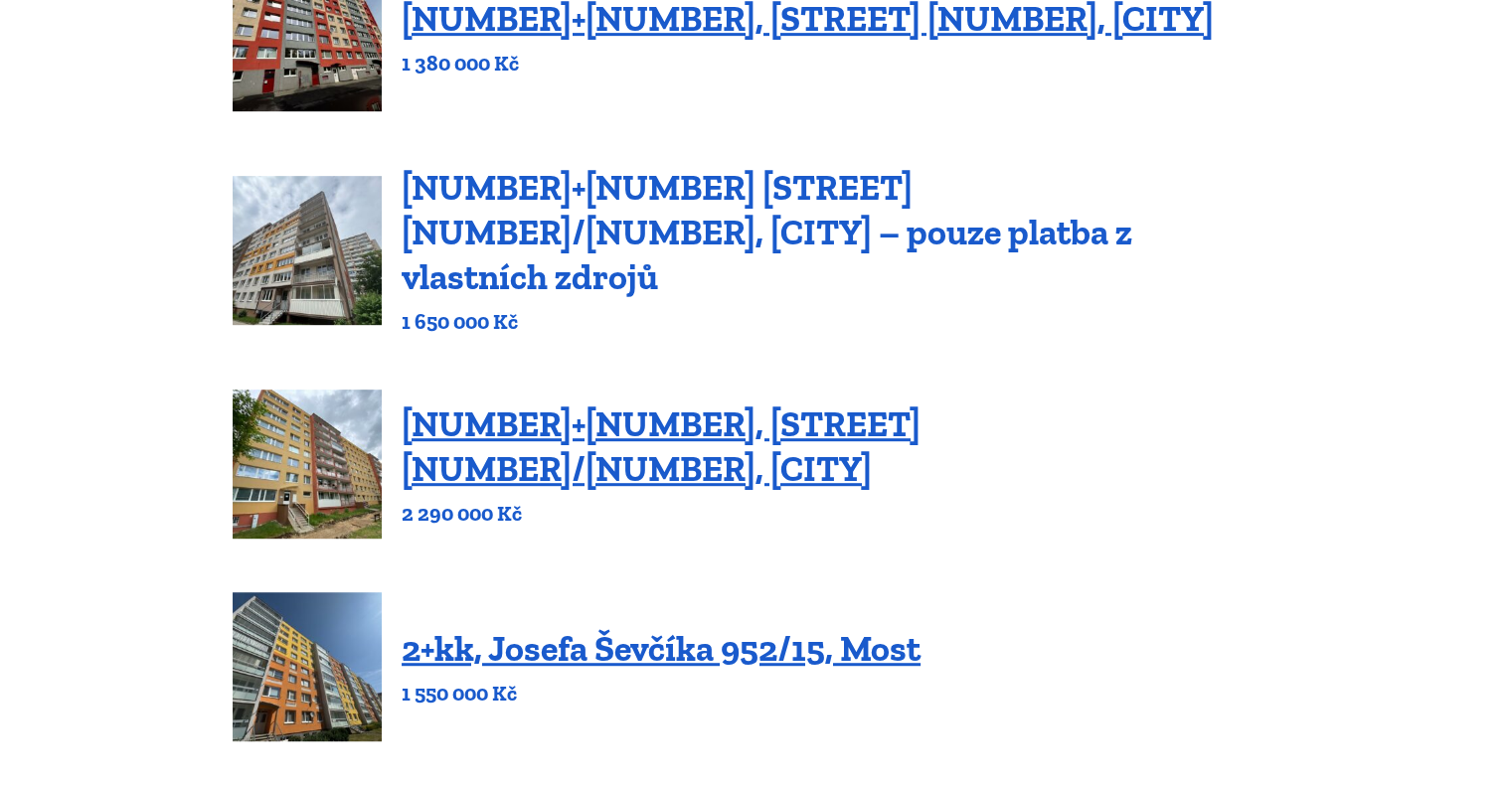 click on "2+kk Šeříkova 1119/26, Most – pouze platba z vlastních zdrojů" at bounding box center [766, 232] 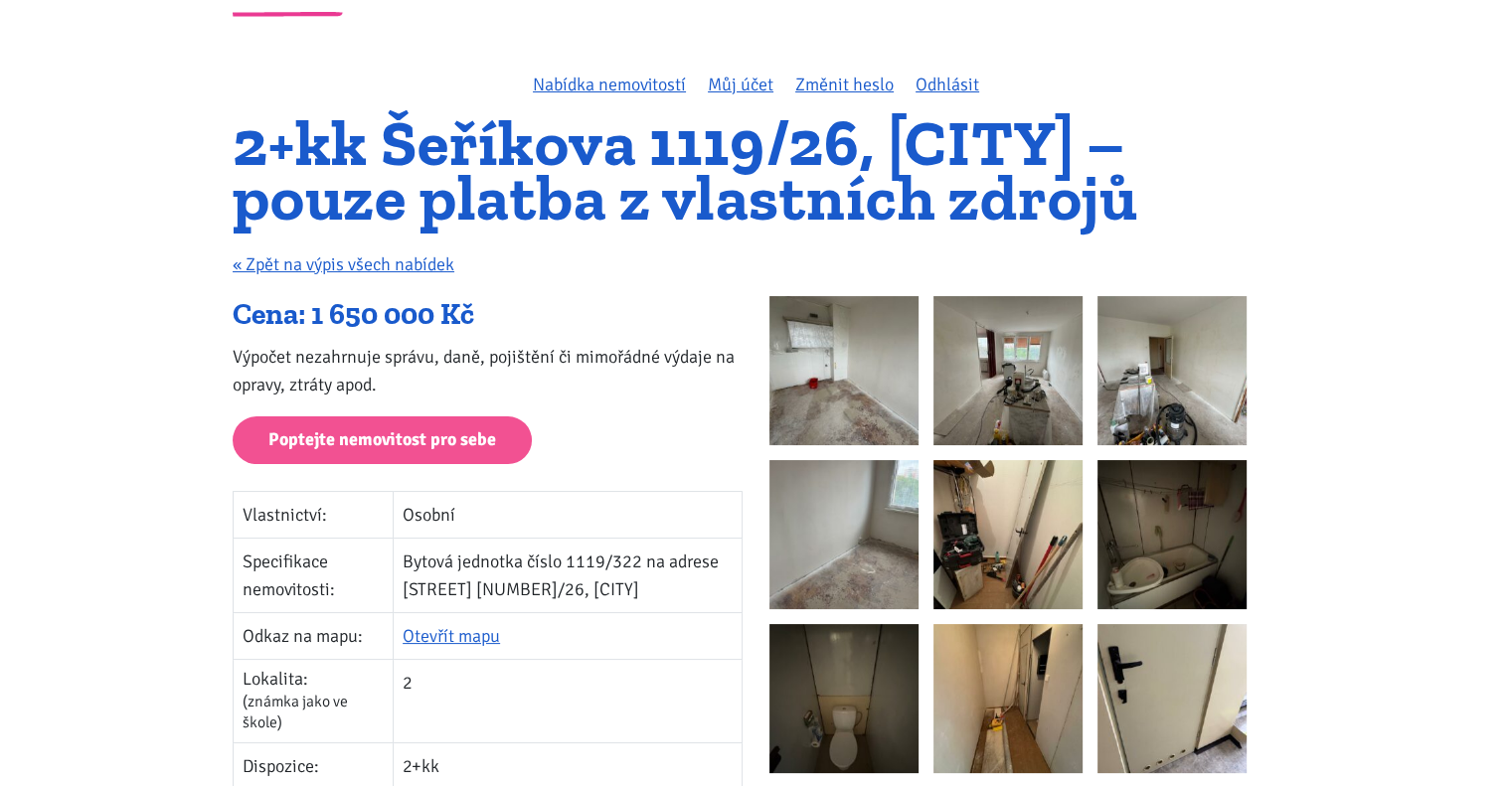scroll, scrollTop: 107, scrollLeft: 0, axis: vertical 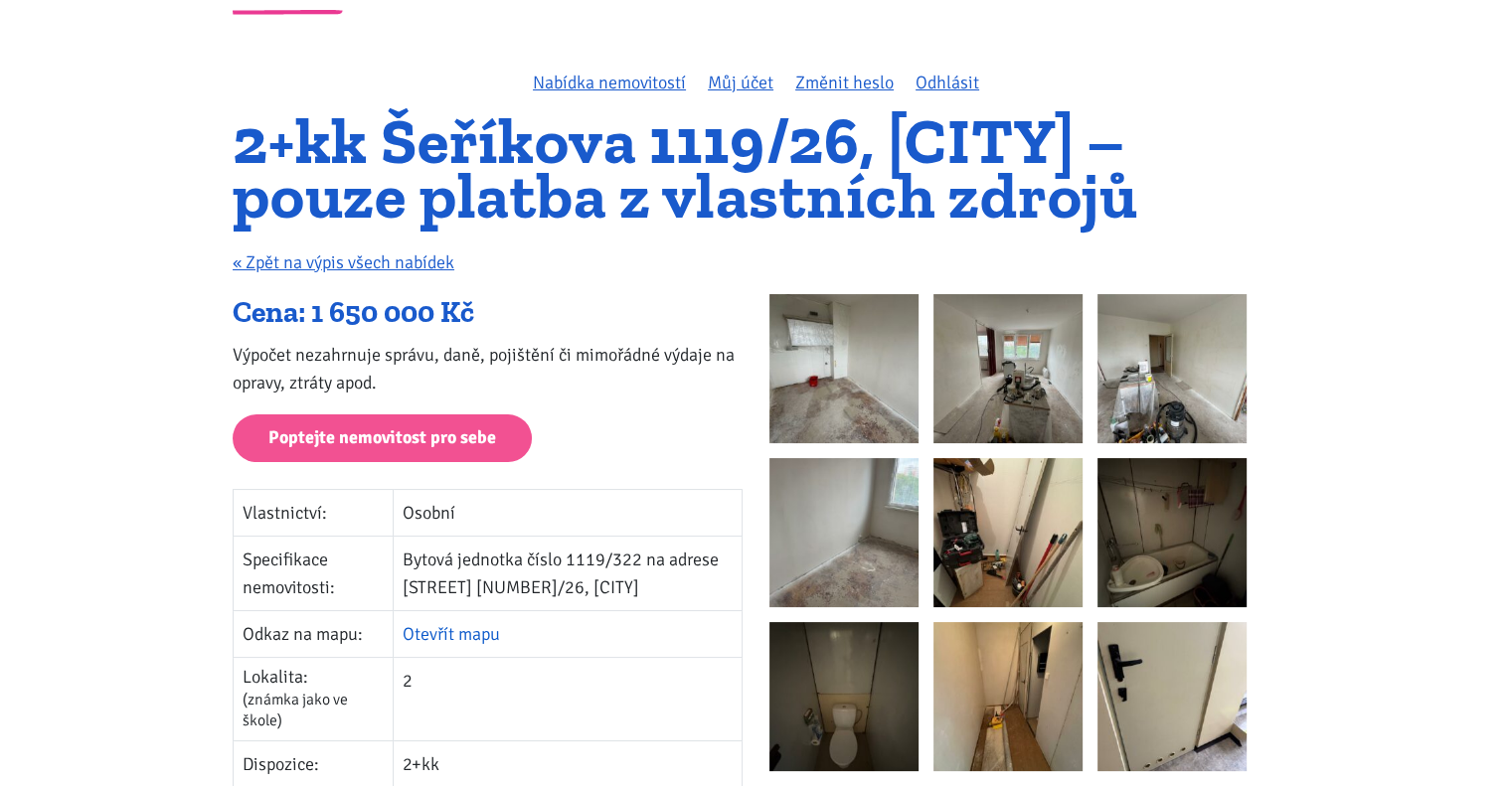 click on "Otevřít mapu" at bounding box center [451, 634] 